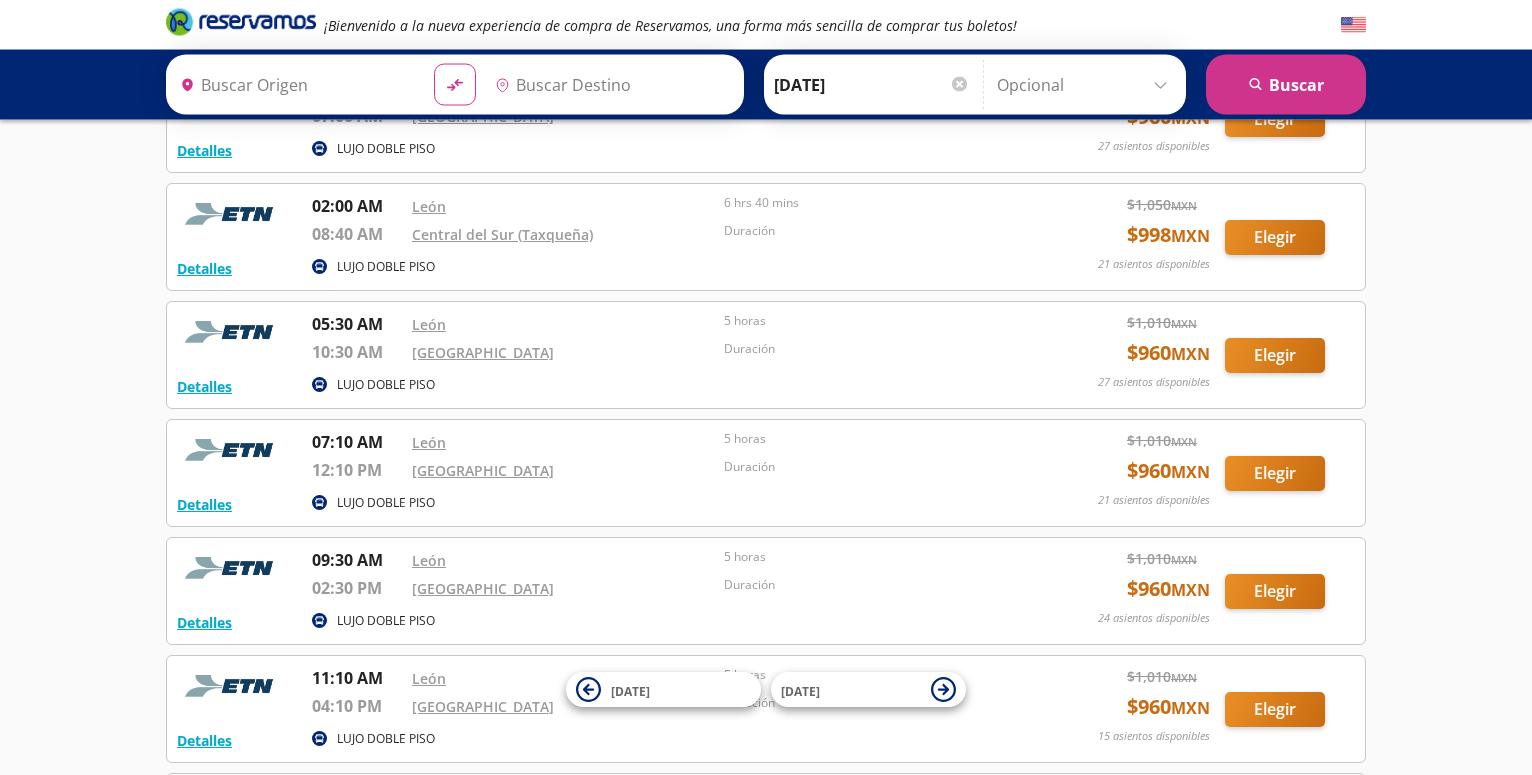 scroll, scrollTop: 504, scrollLeft: 0, axis: vertical 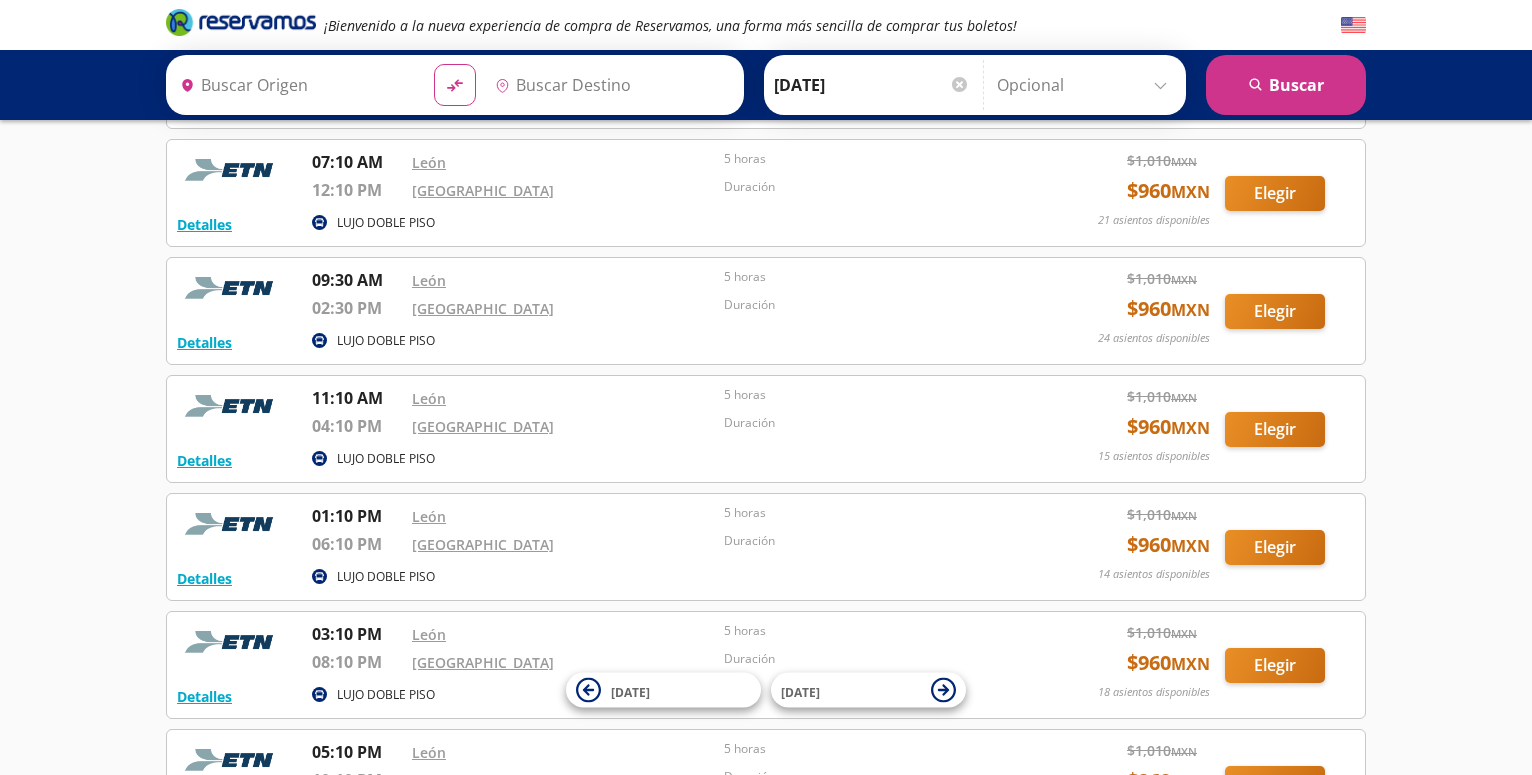 type on "[GEOGRAPHIC_DATA], [GEOGRAPHIC_DATA]" 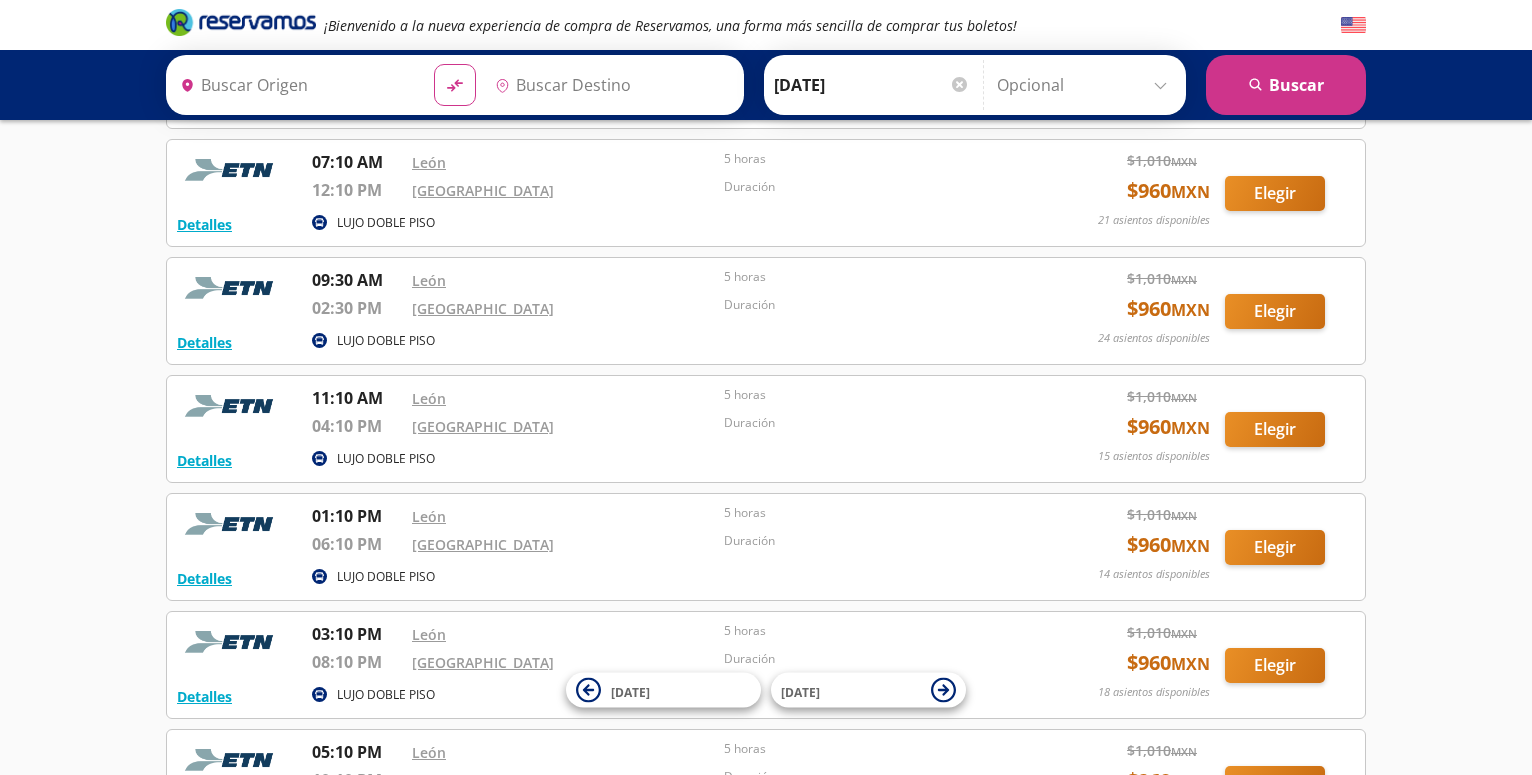 type on "[GEOGRAPHIC_DATA], [GEOGRAPHIC_DATA]" 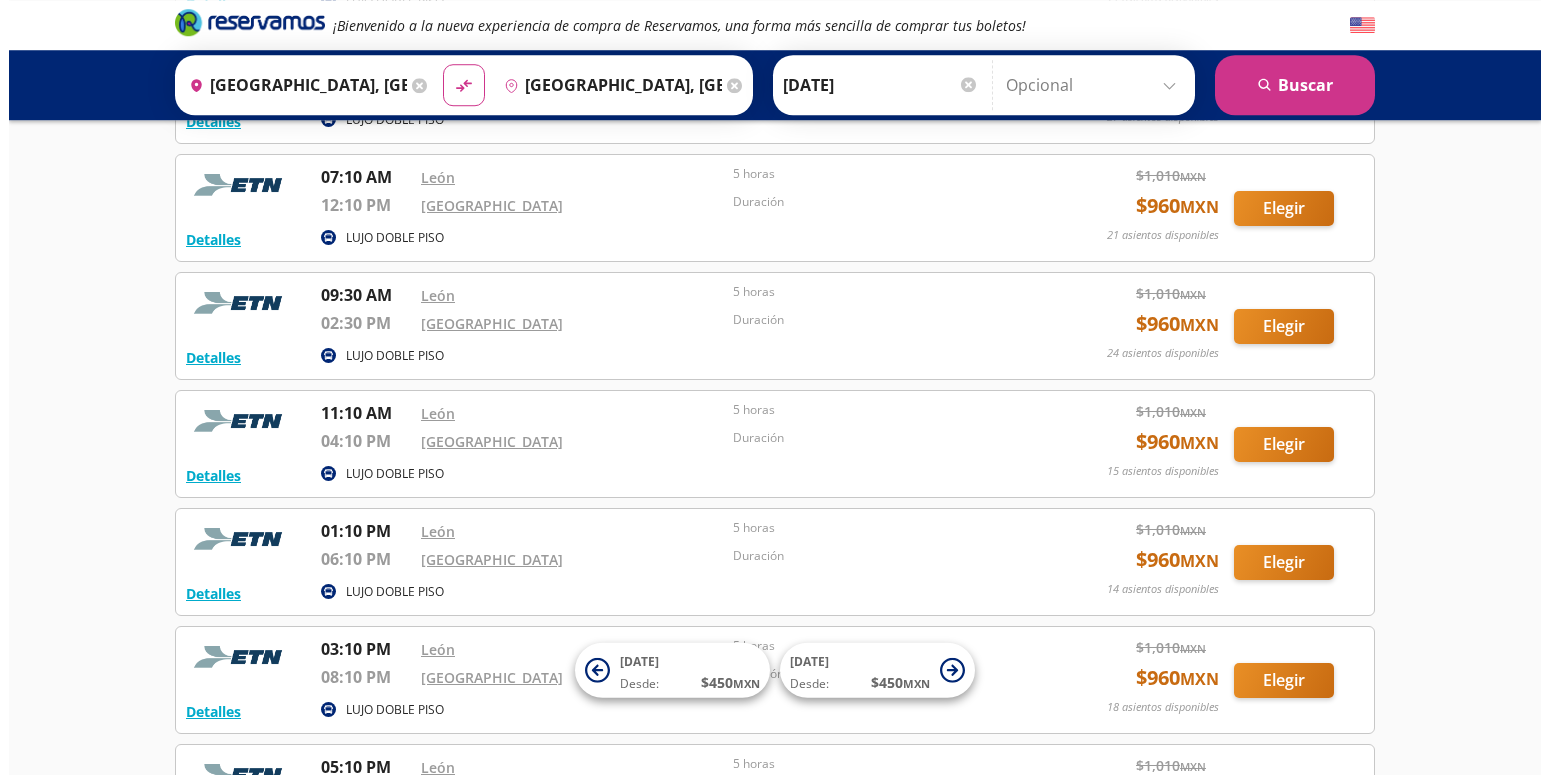 scroll, scrollTop: 408, scrollLeft: 0, axis: vertical 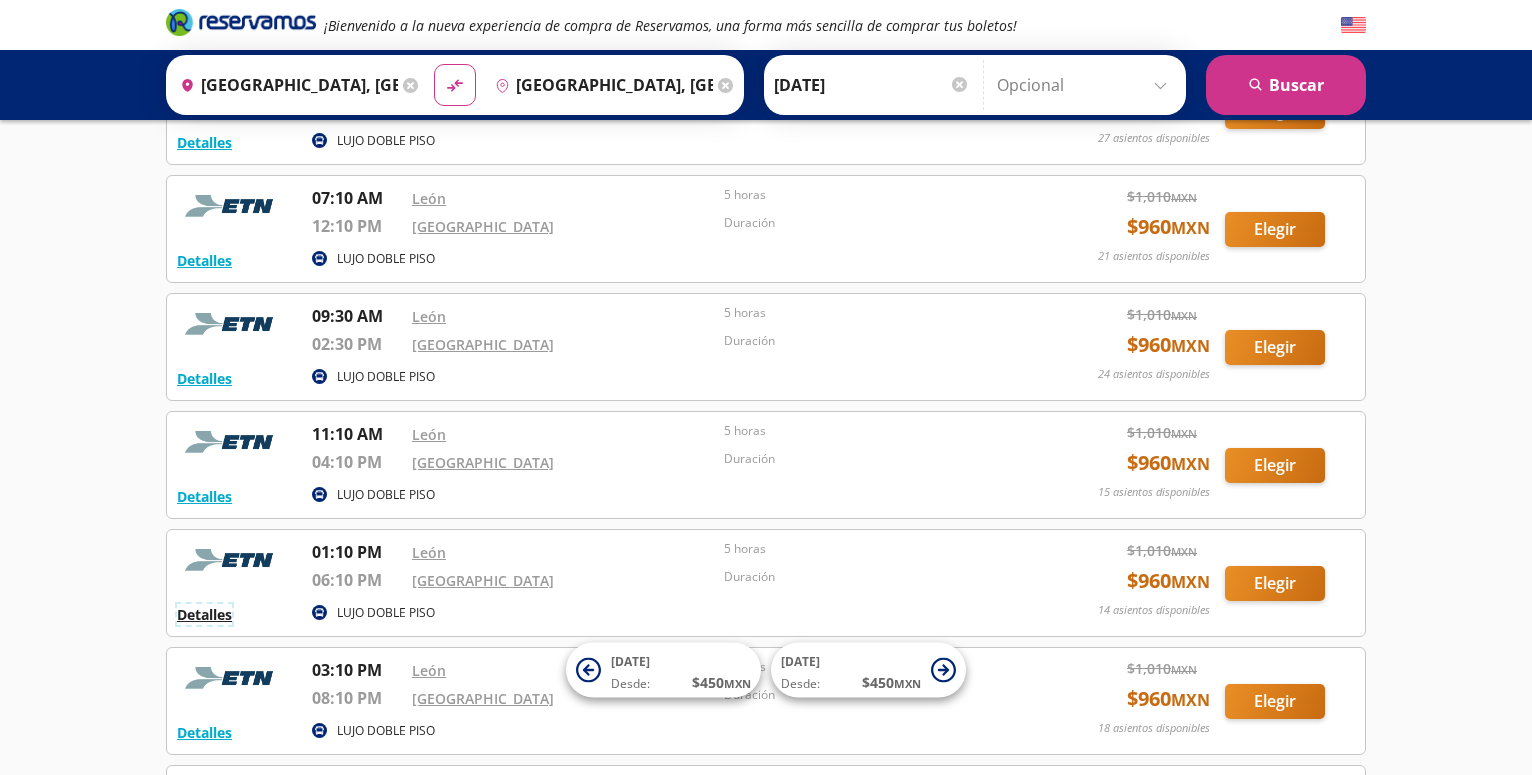 click on "Detalles" at bounding box center (204, 614) 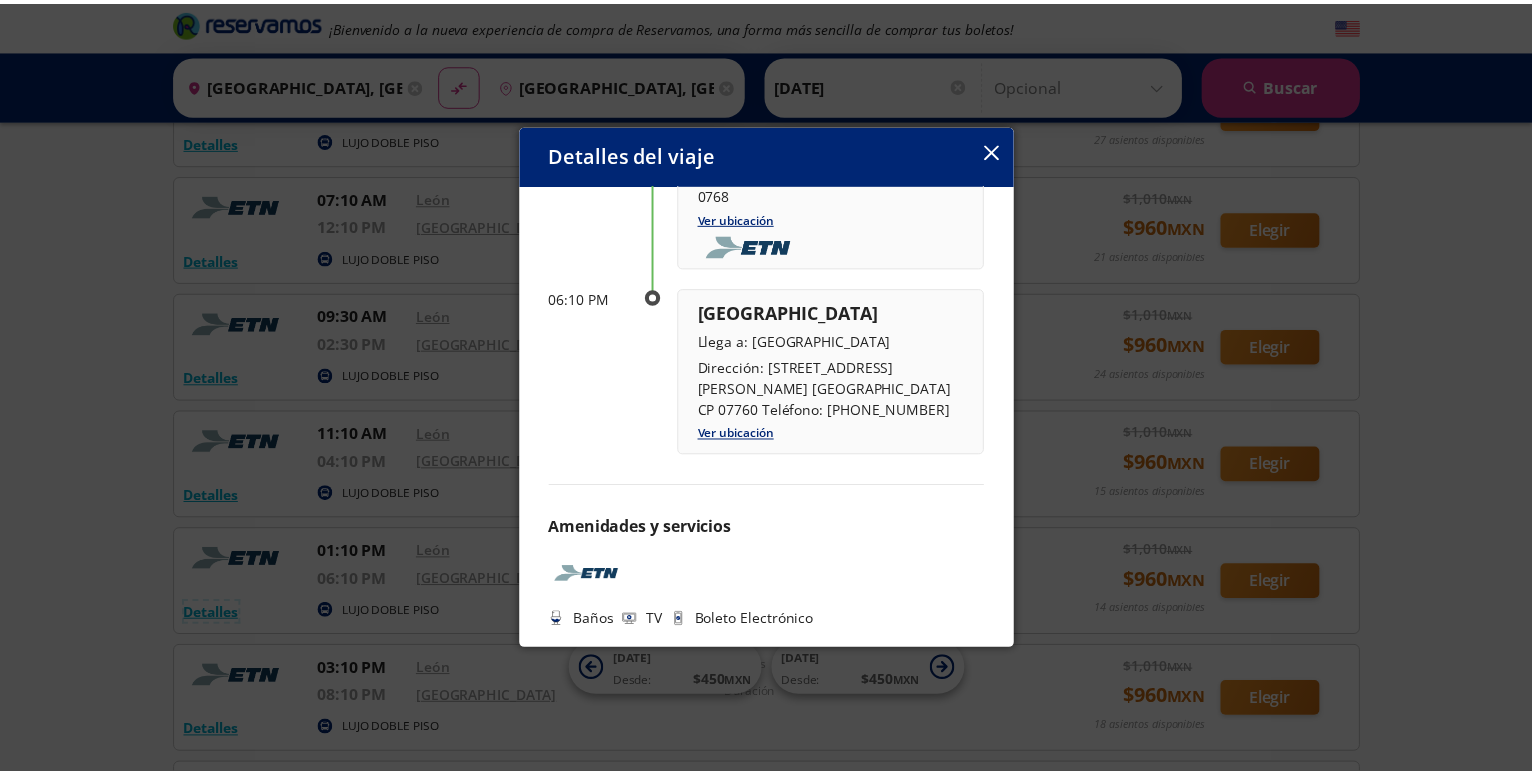 scroll, scrollTop: 260, scrollLeft: 0, axis: vertical 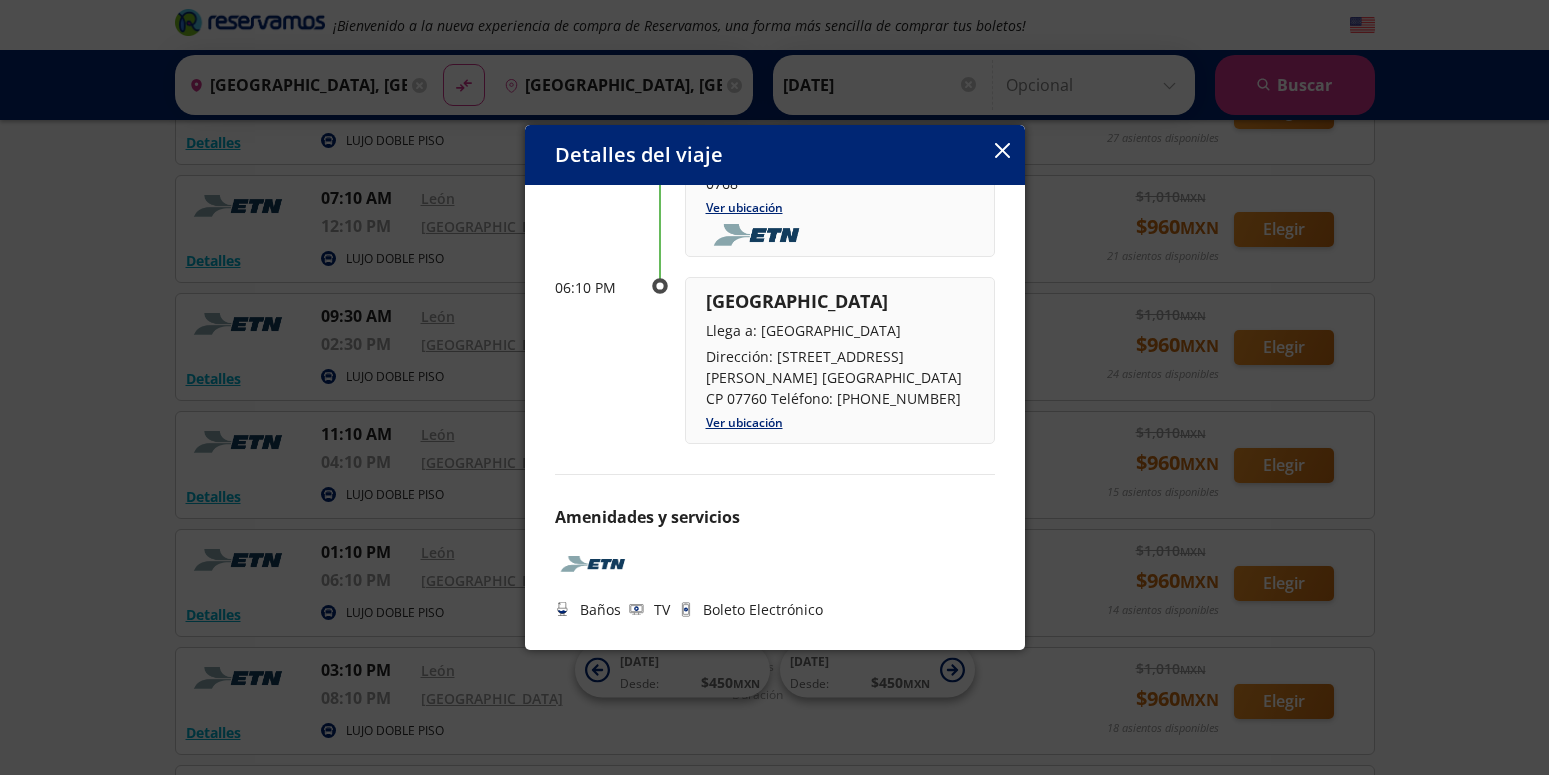 click 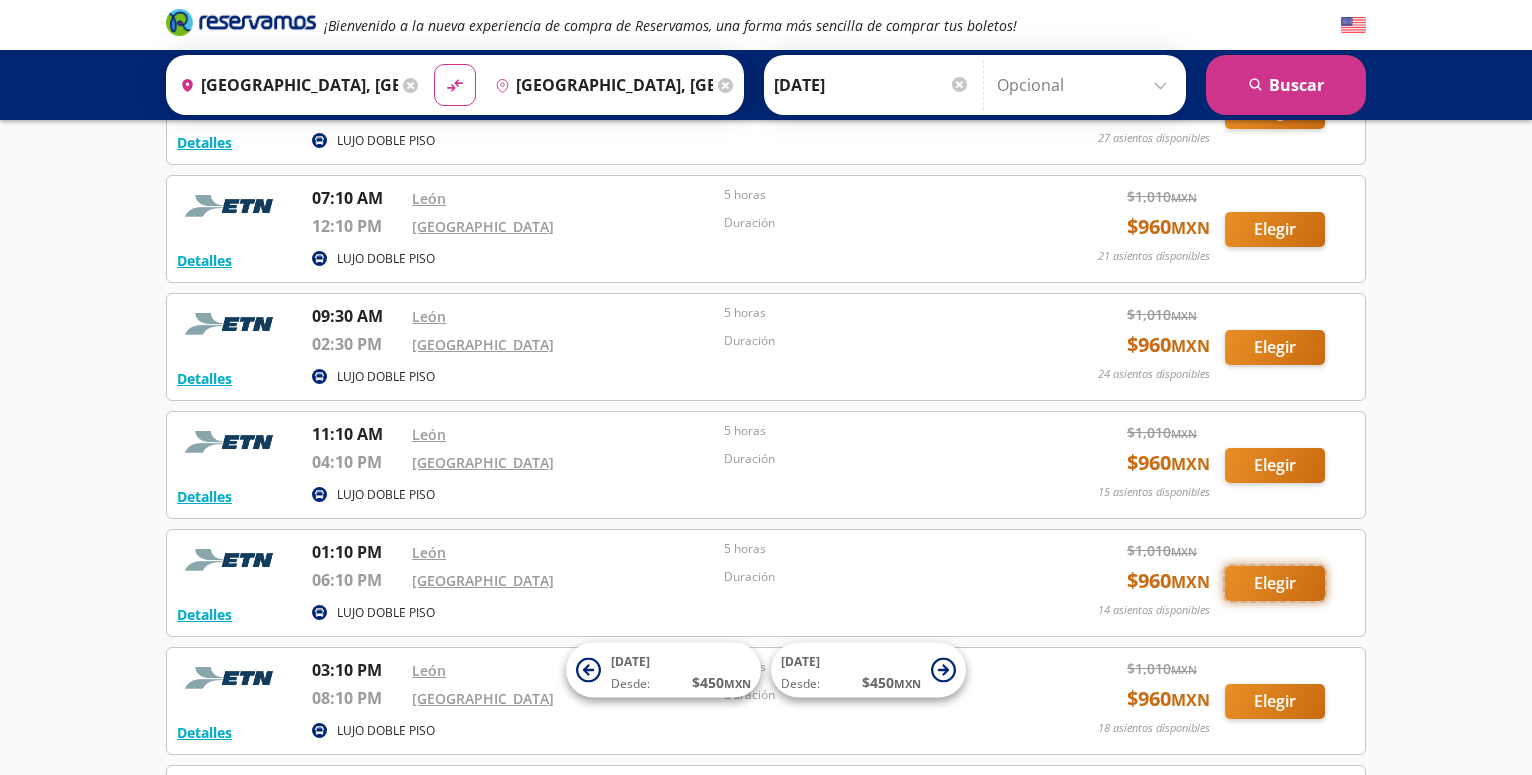 click on "Elegir" at bounding box center [1275, 583] 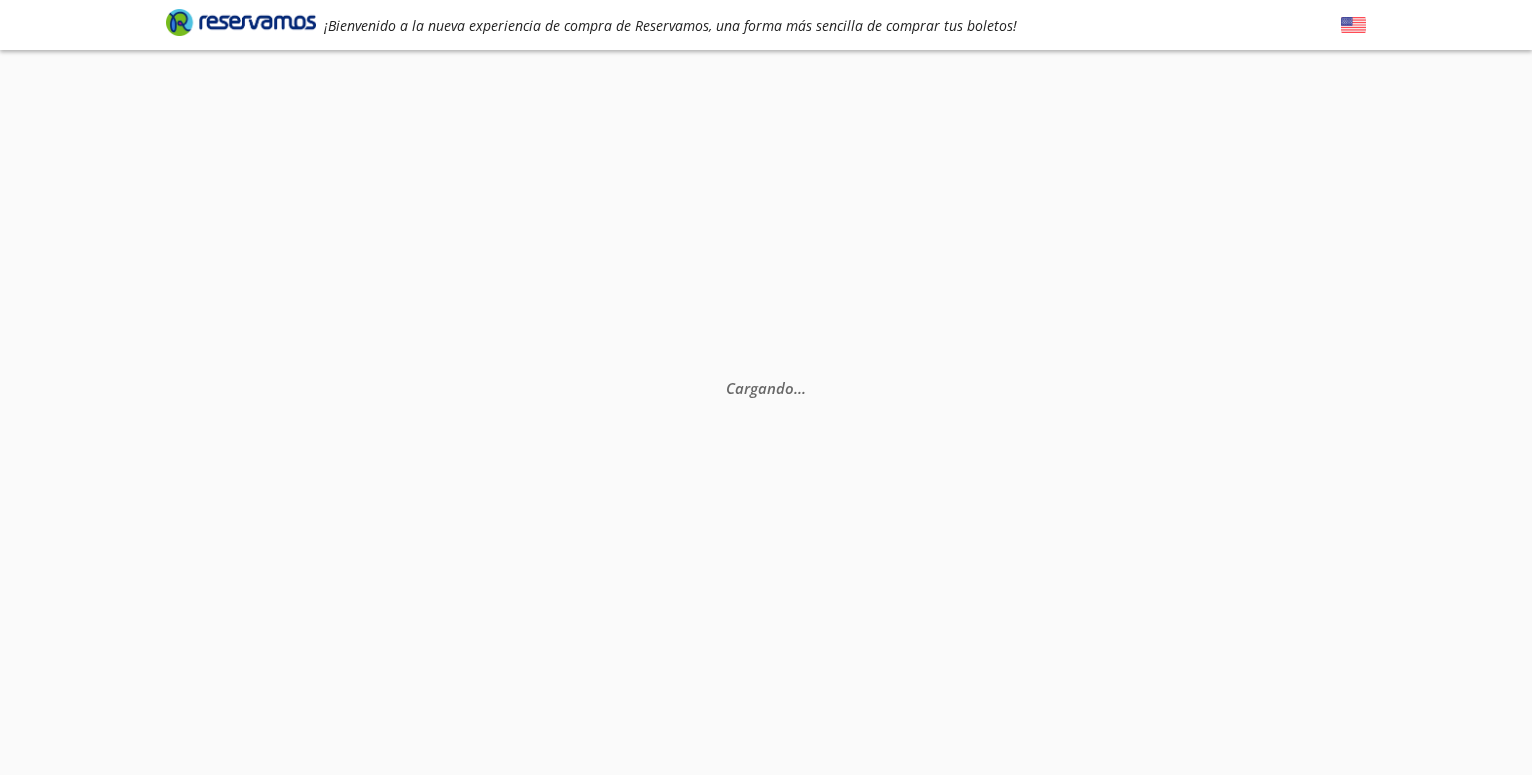 scroll, scrollTop: 0, scrollLeft: 0, axis: both 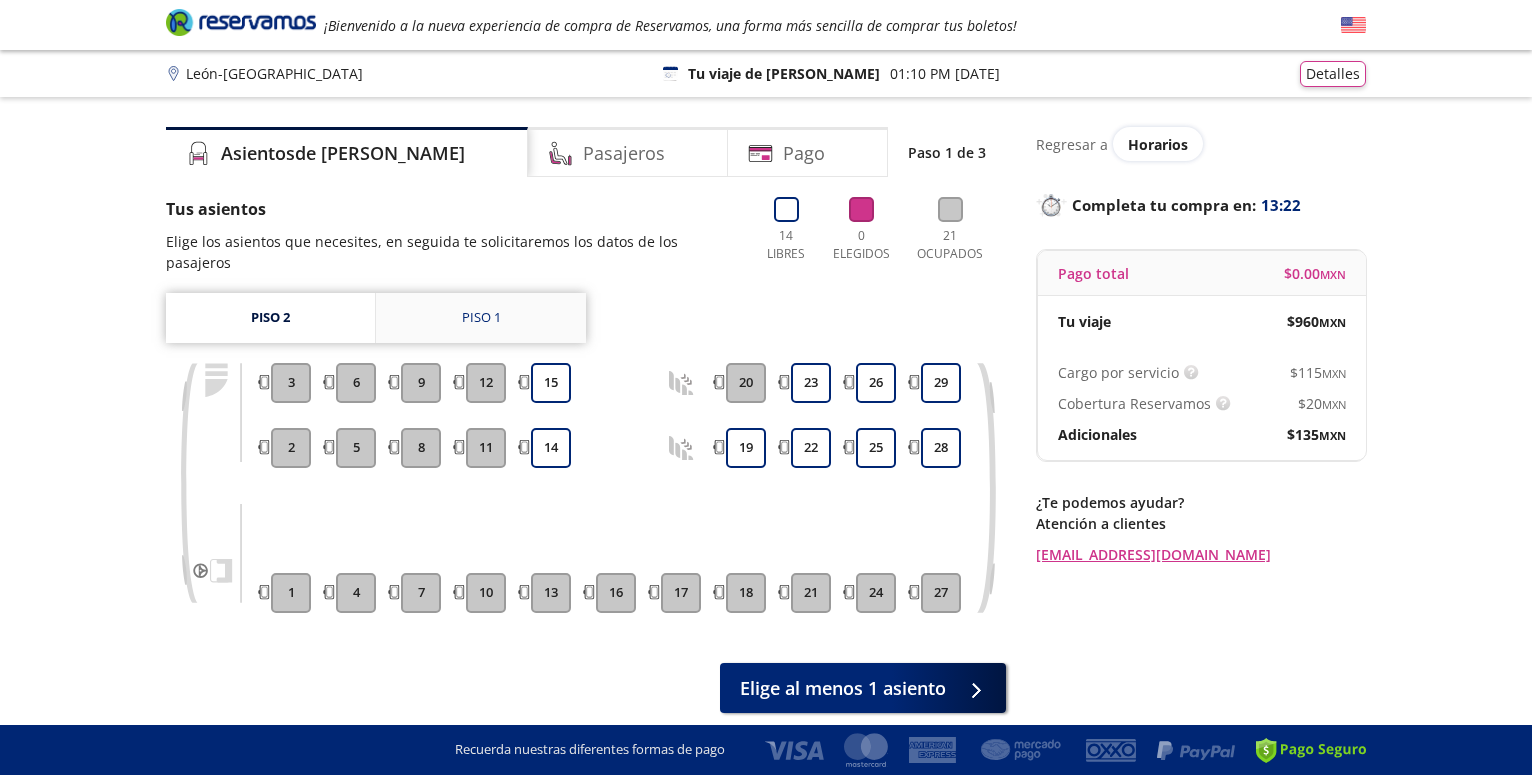 click on "Piso 1" at bounding box center (481, 318) 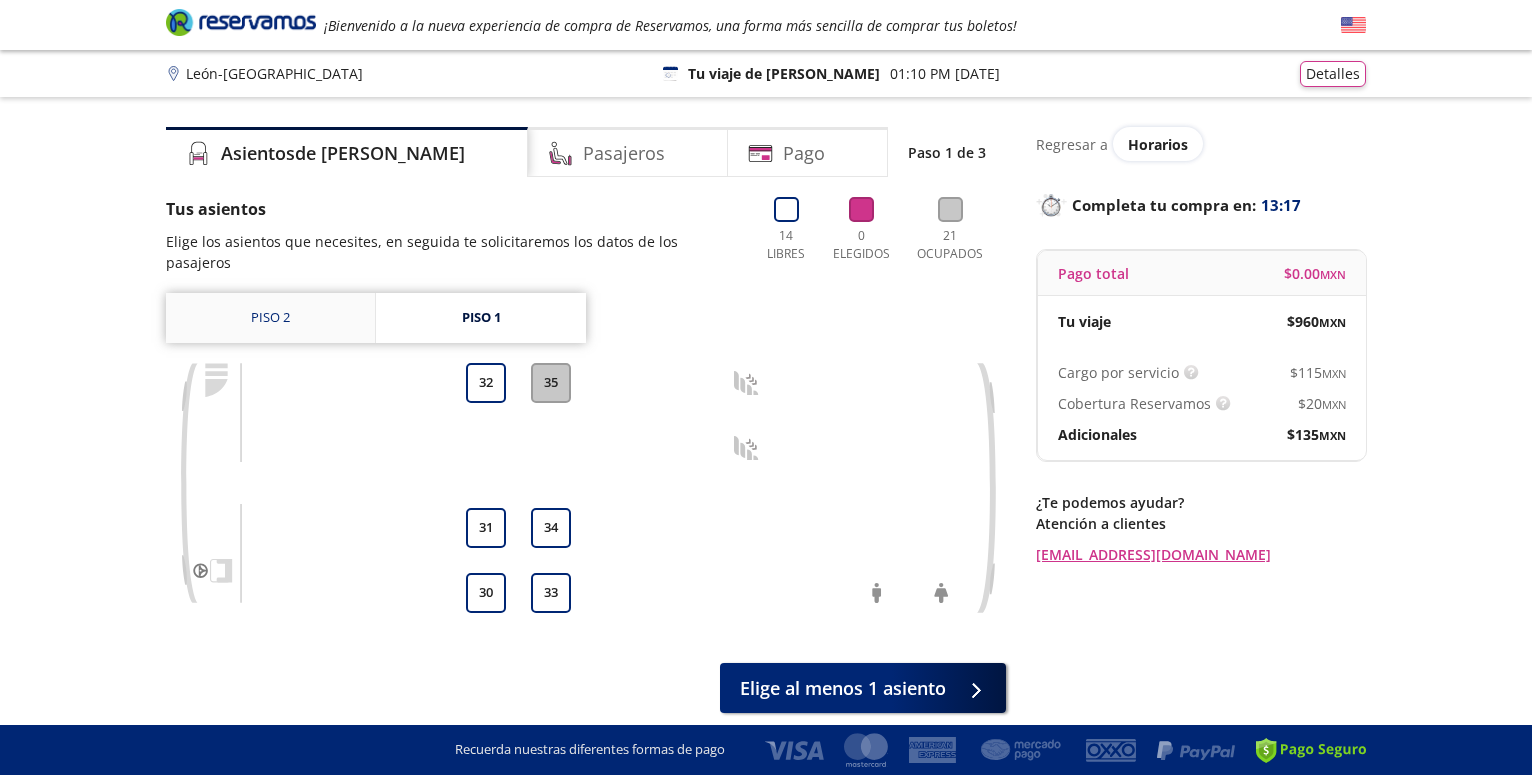 click on "Piso 2" at bounding box center [270, 318] 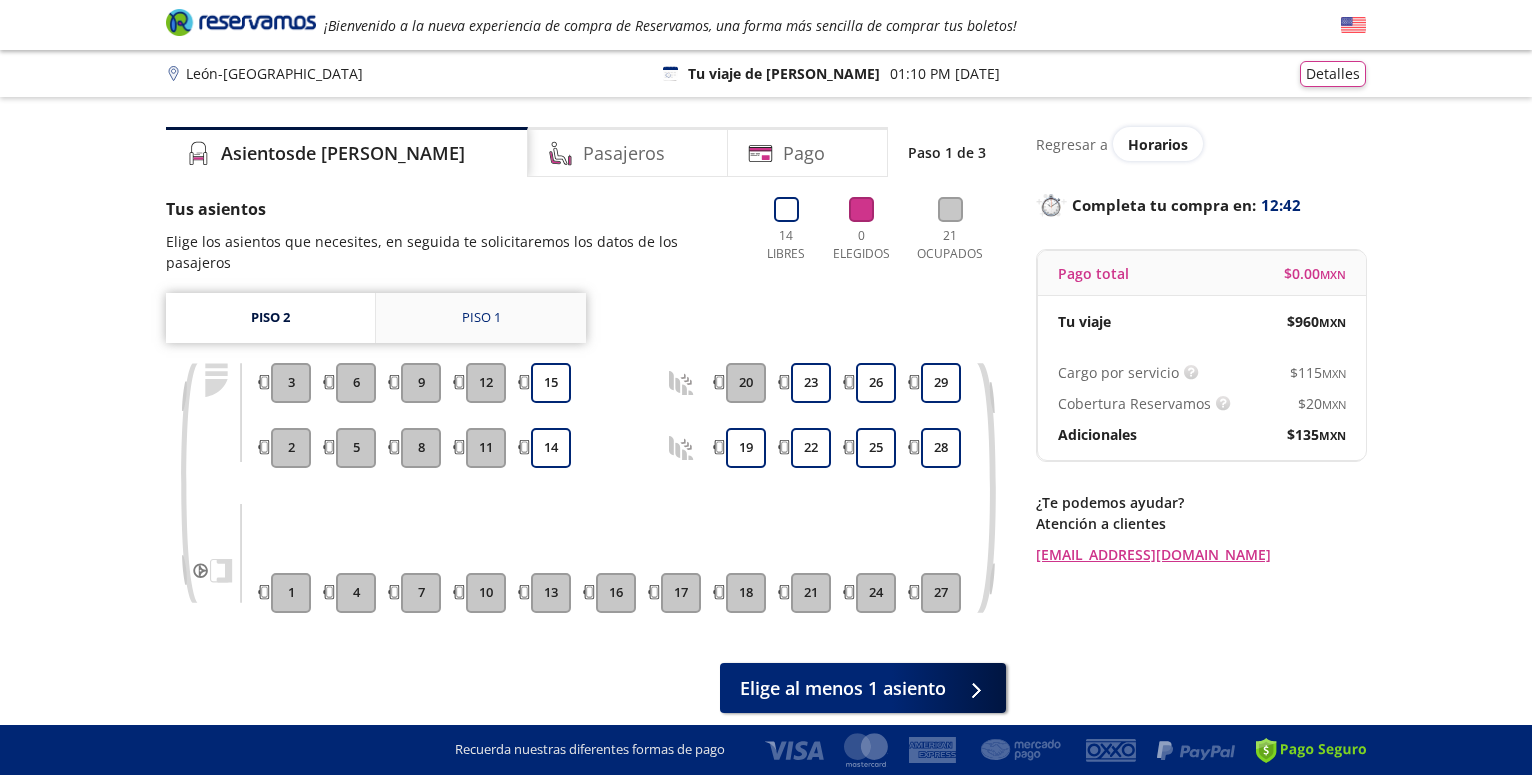 click on "Piso 1" at bounding box center (481, 318) 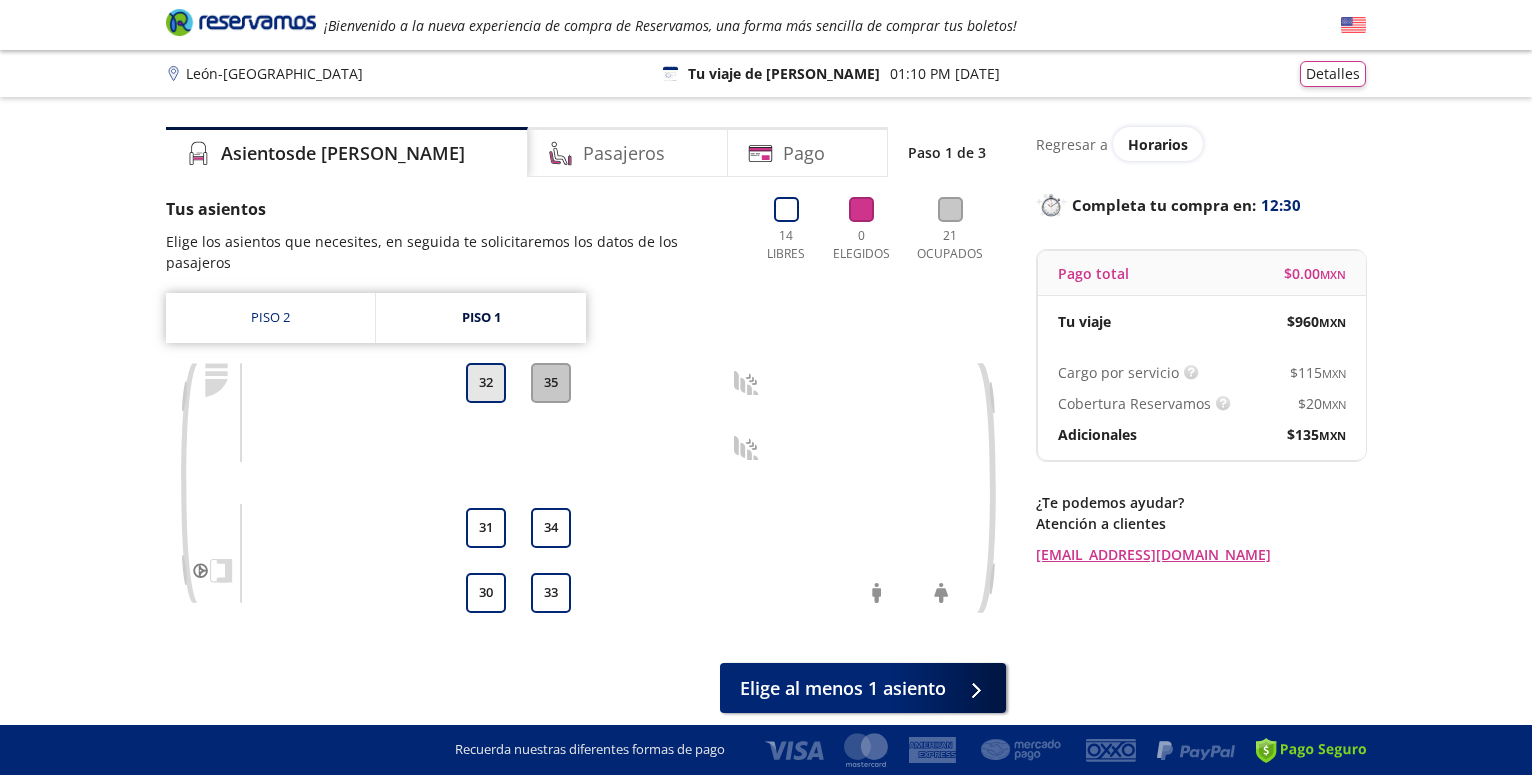 click on "32" at bounding box center (486, 383) 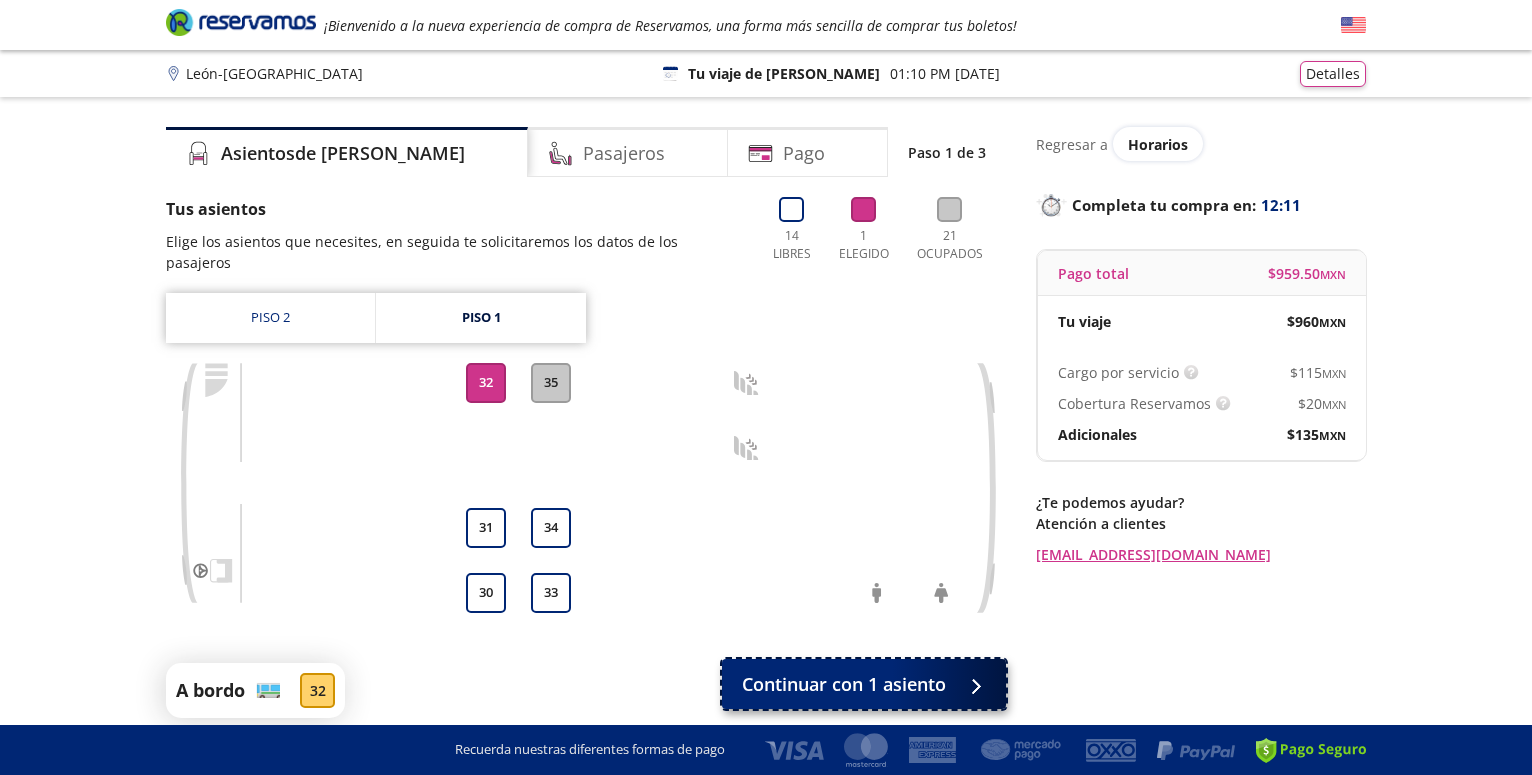 click on "Continuar con 1 asiento" at bounding box center [844, 684] 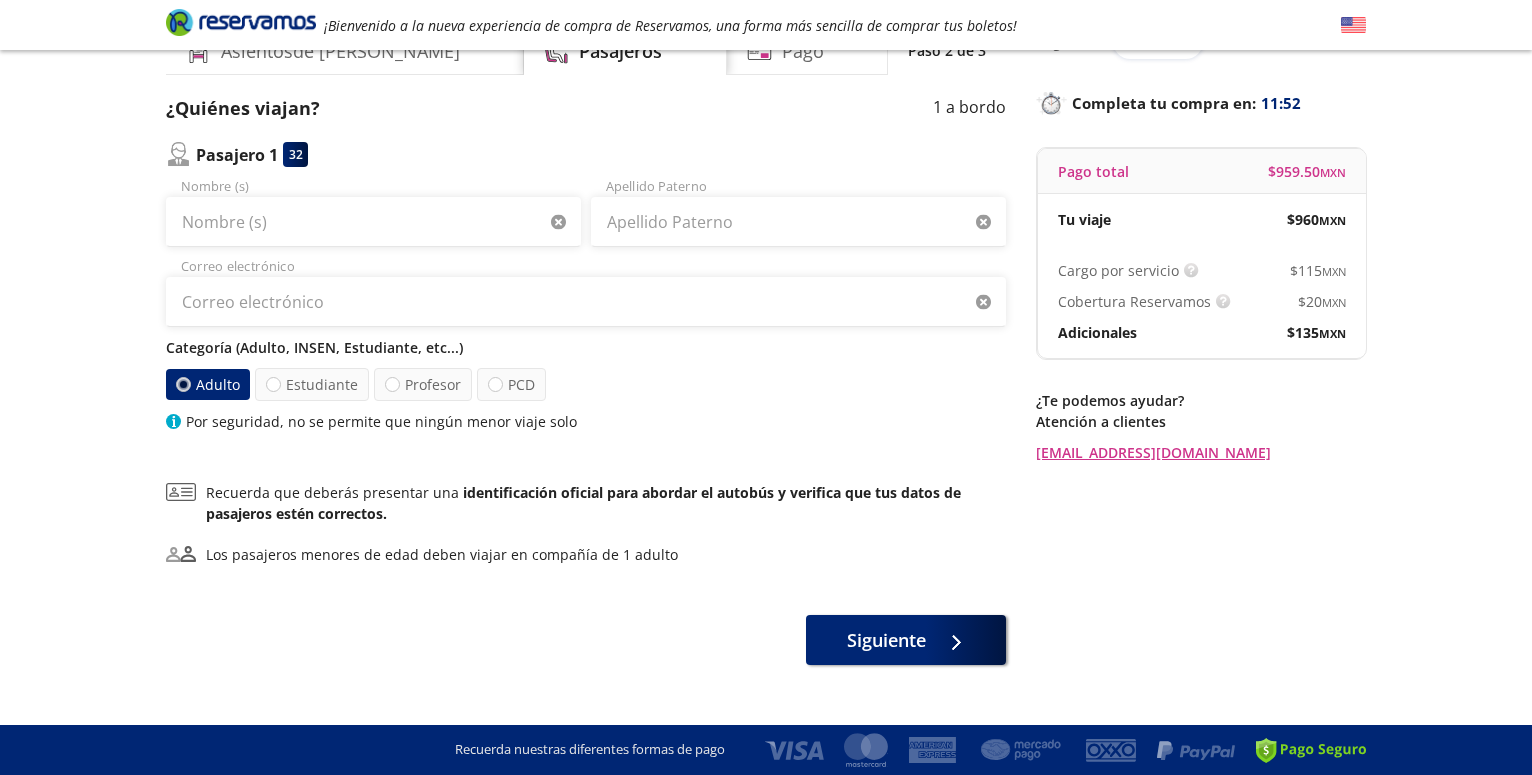 scroll, scrollTop: 0, scrollLeft: 0, axis: both 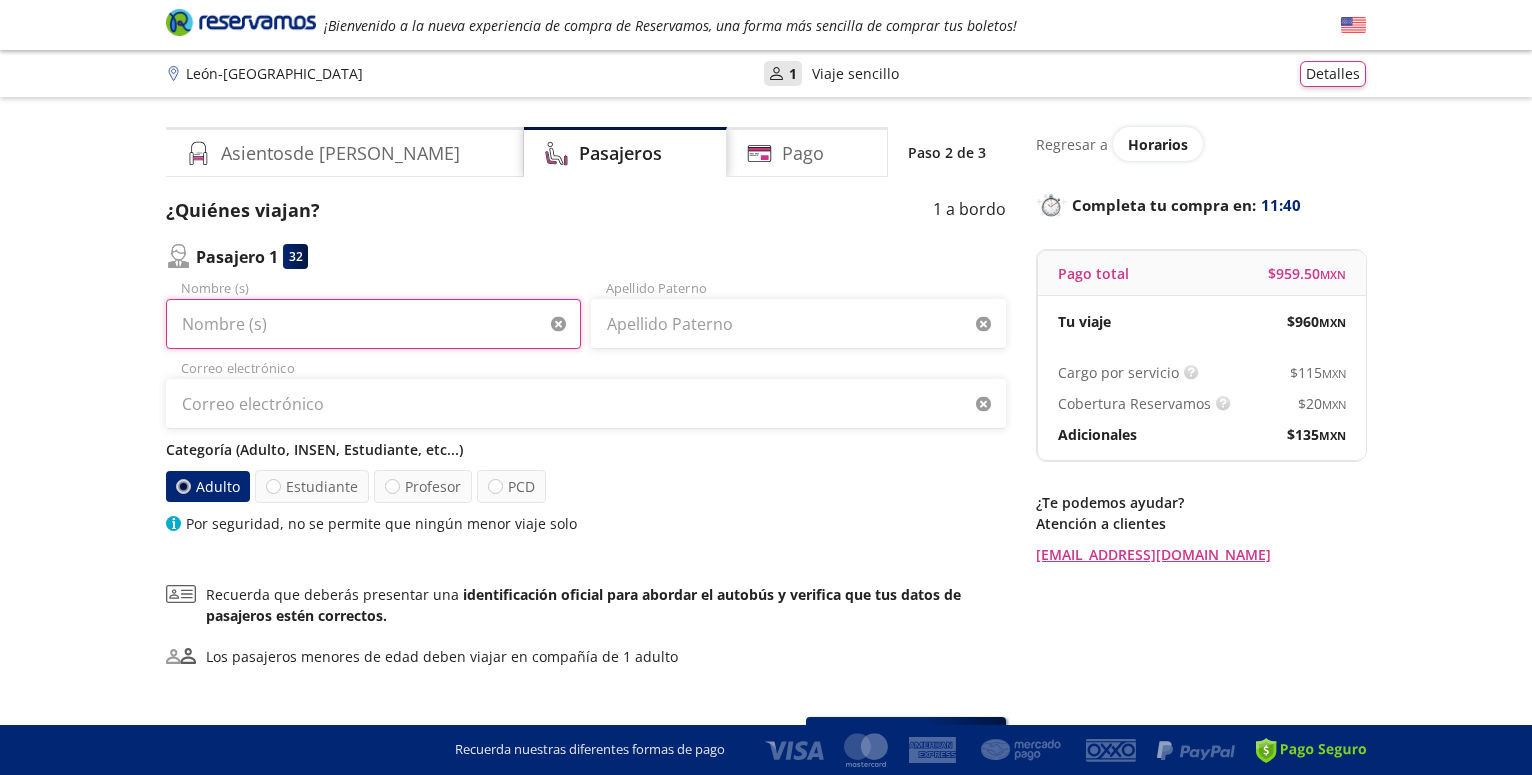 click on "Nombre (s)" at bounding box center (373, 324) 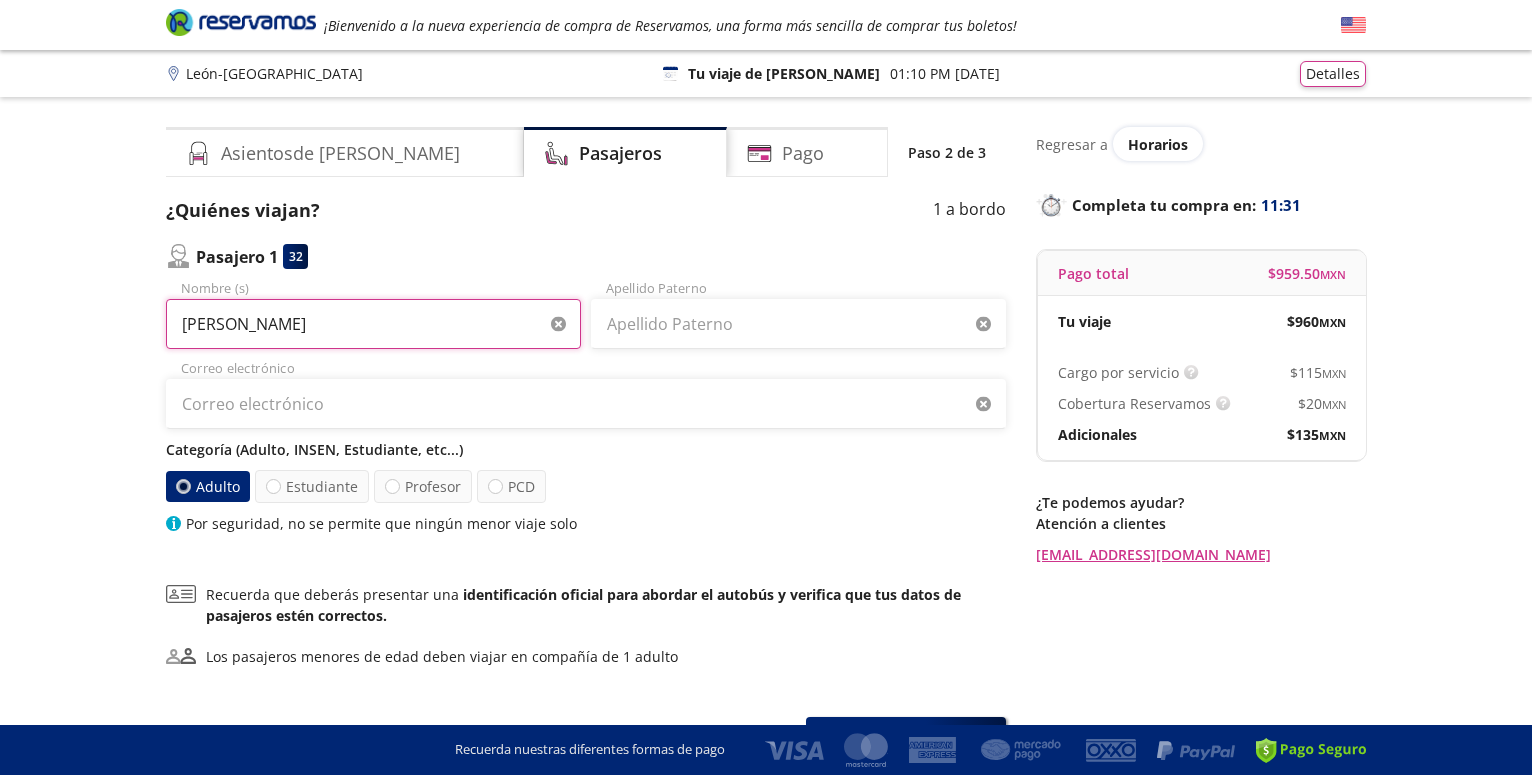 type on "[PERSON_NAME]" 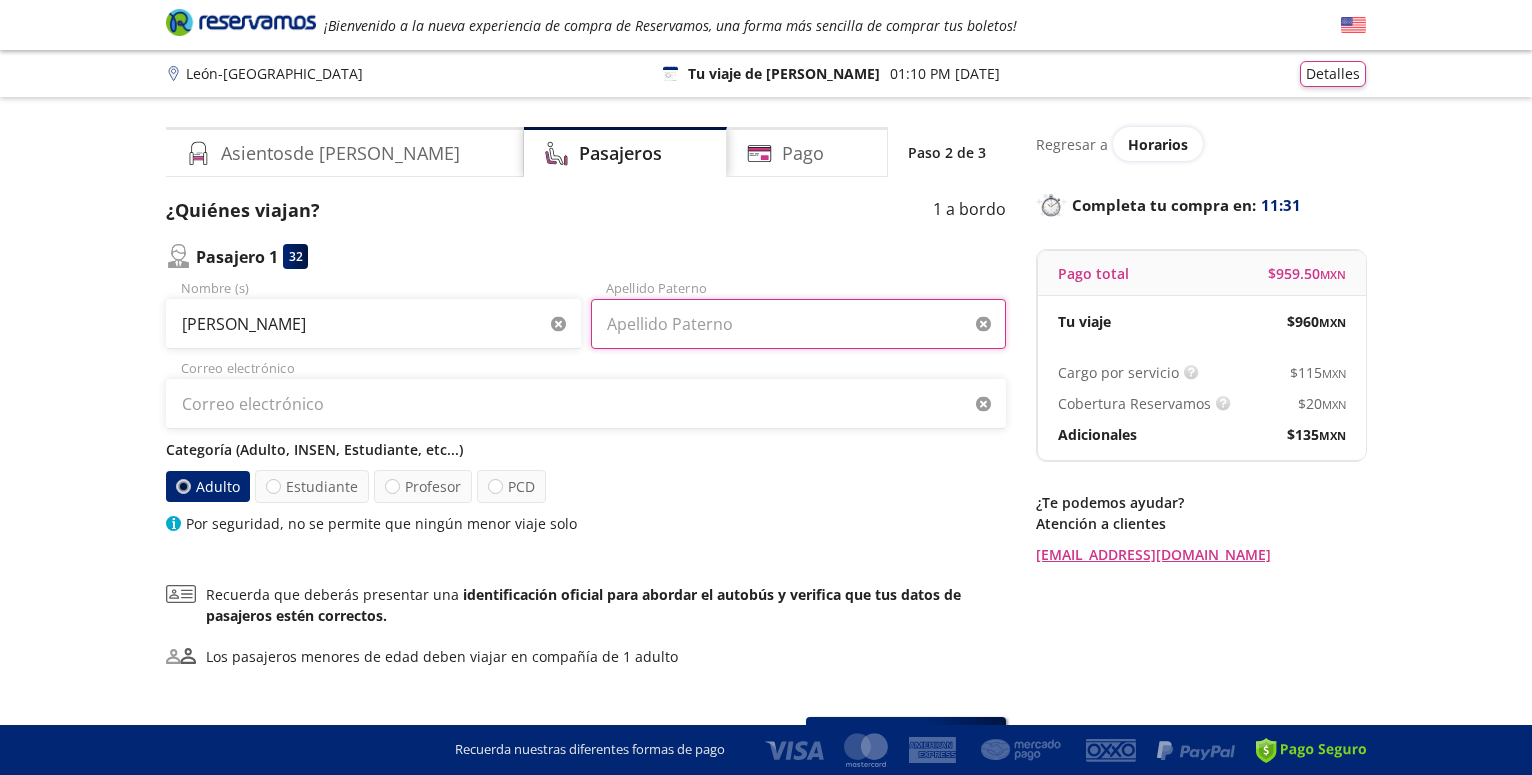 click on "Apellido Paterno" at bounding box center (798, 324) 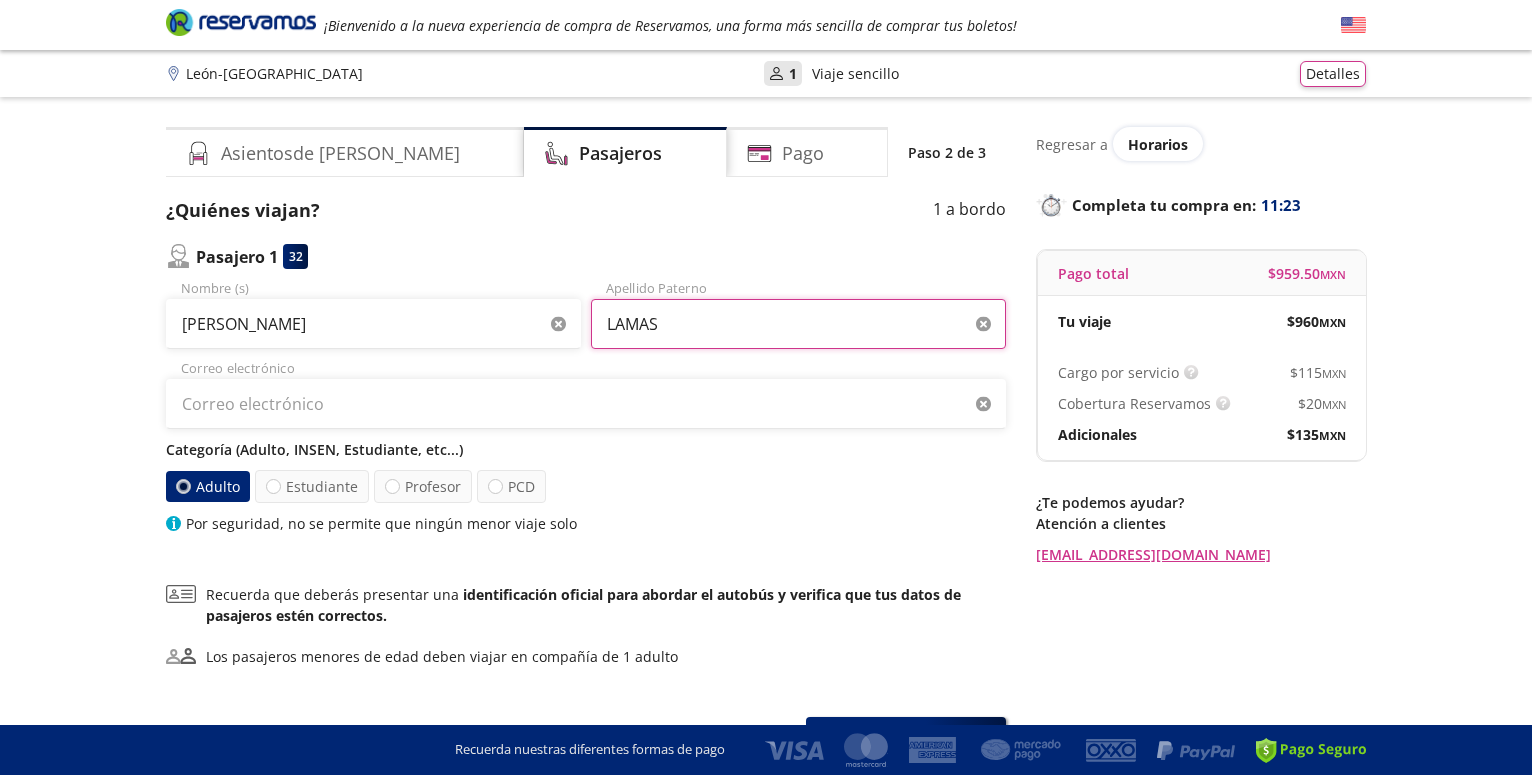 type on "LAMAS" 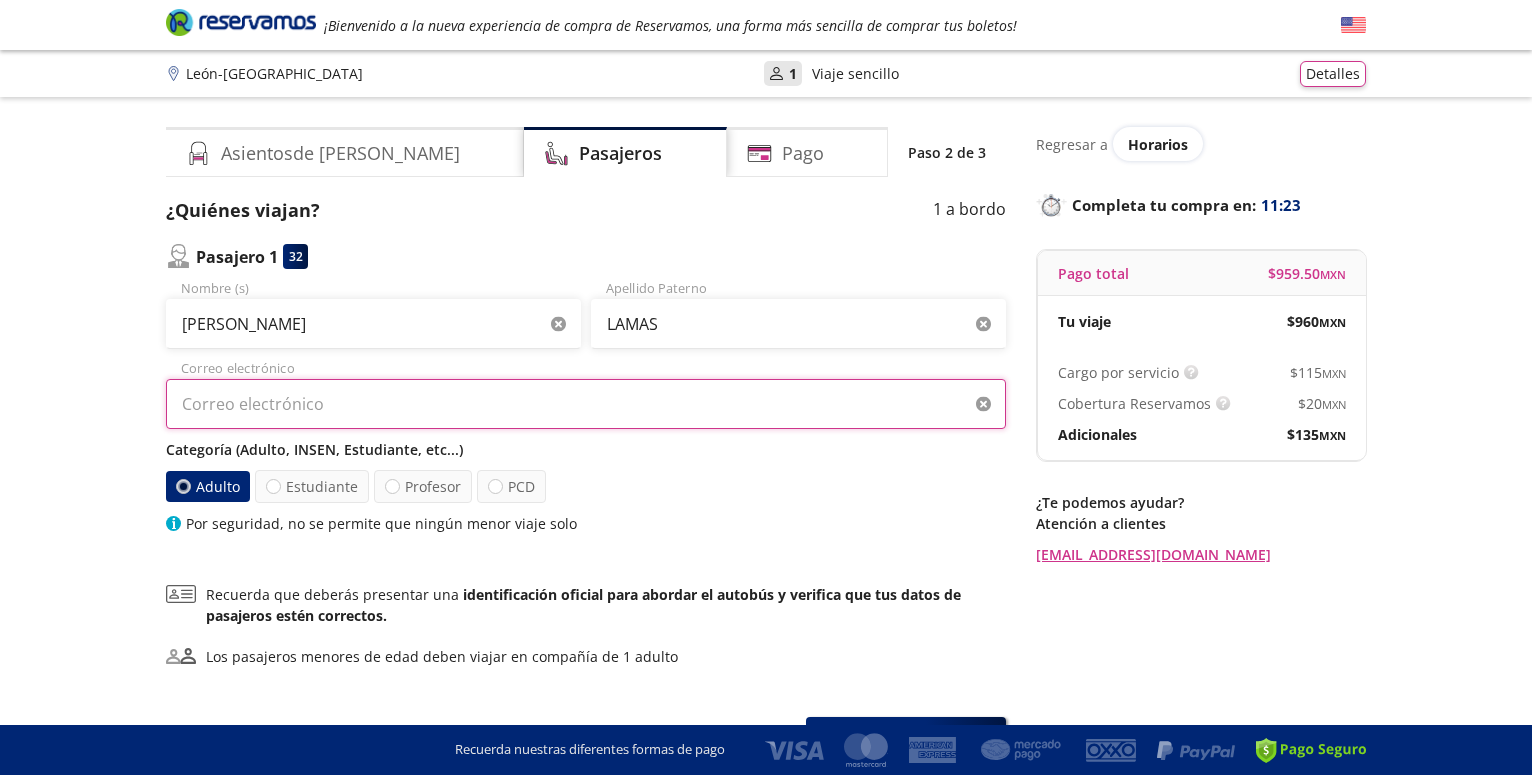 click on "Correo electrónico" at bounding box center [586, 404] 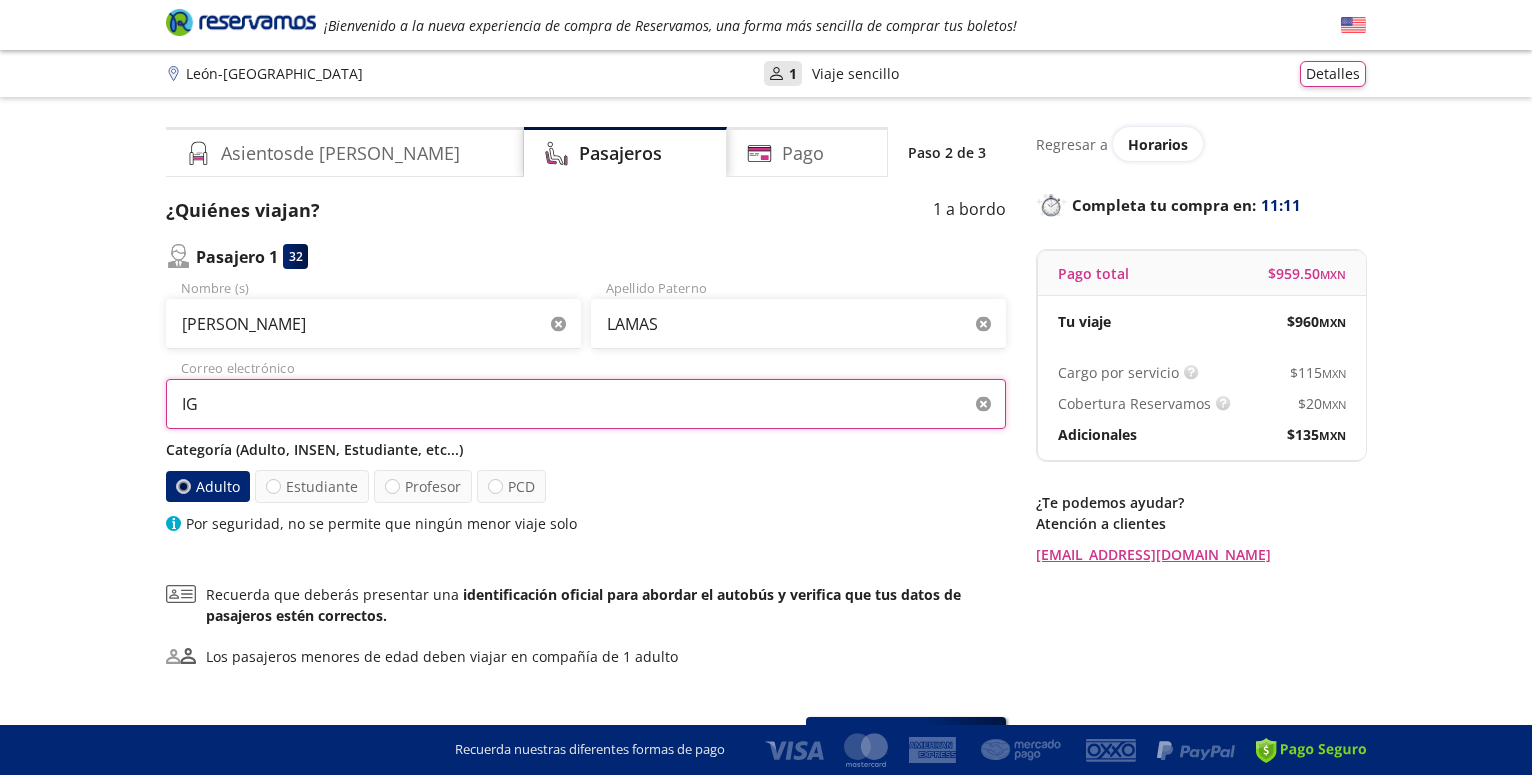 type on "I" 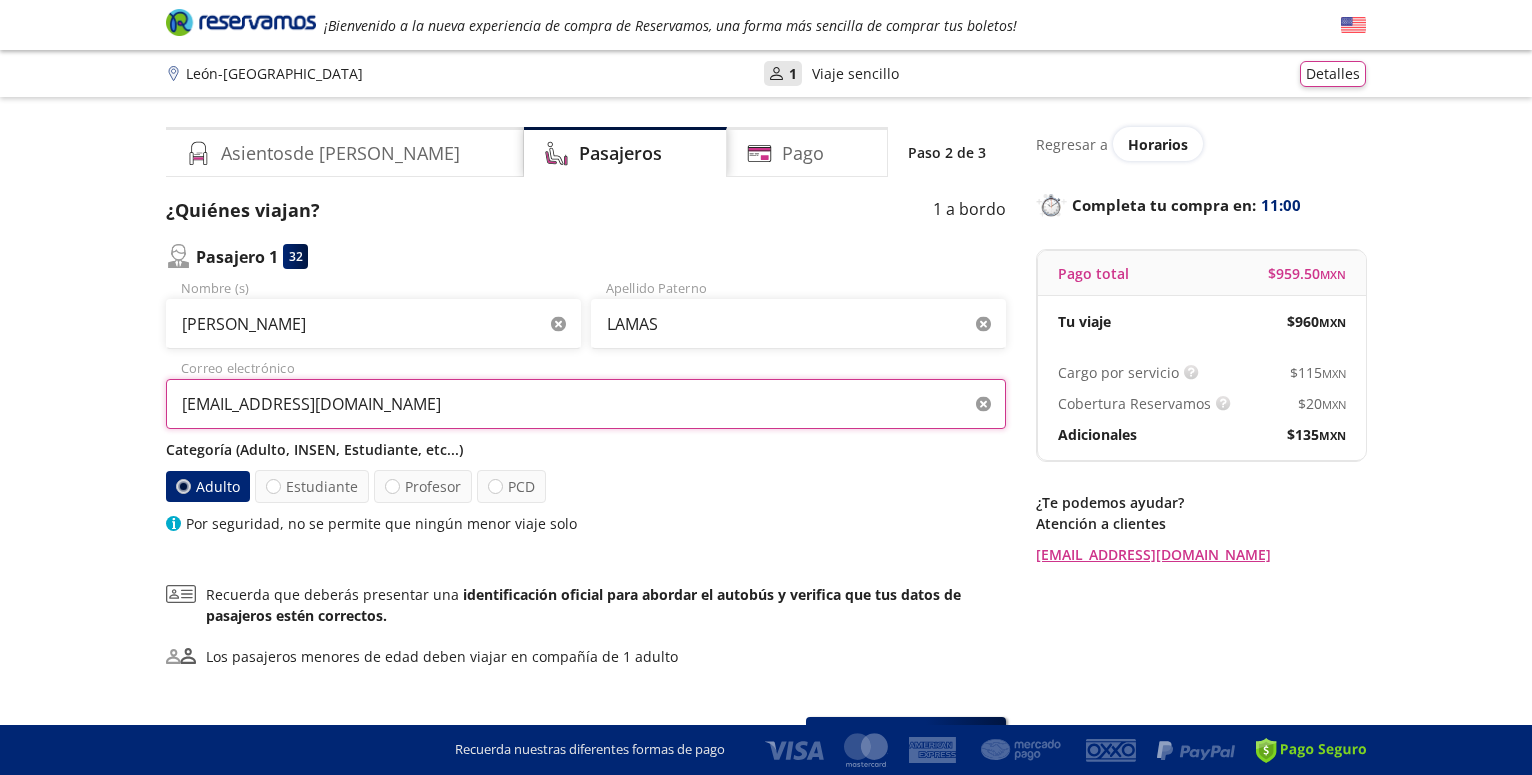 type on "[EMAIL_ADDRESS][DOMAIN_NAME]" 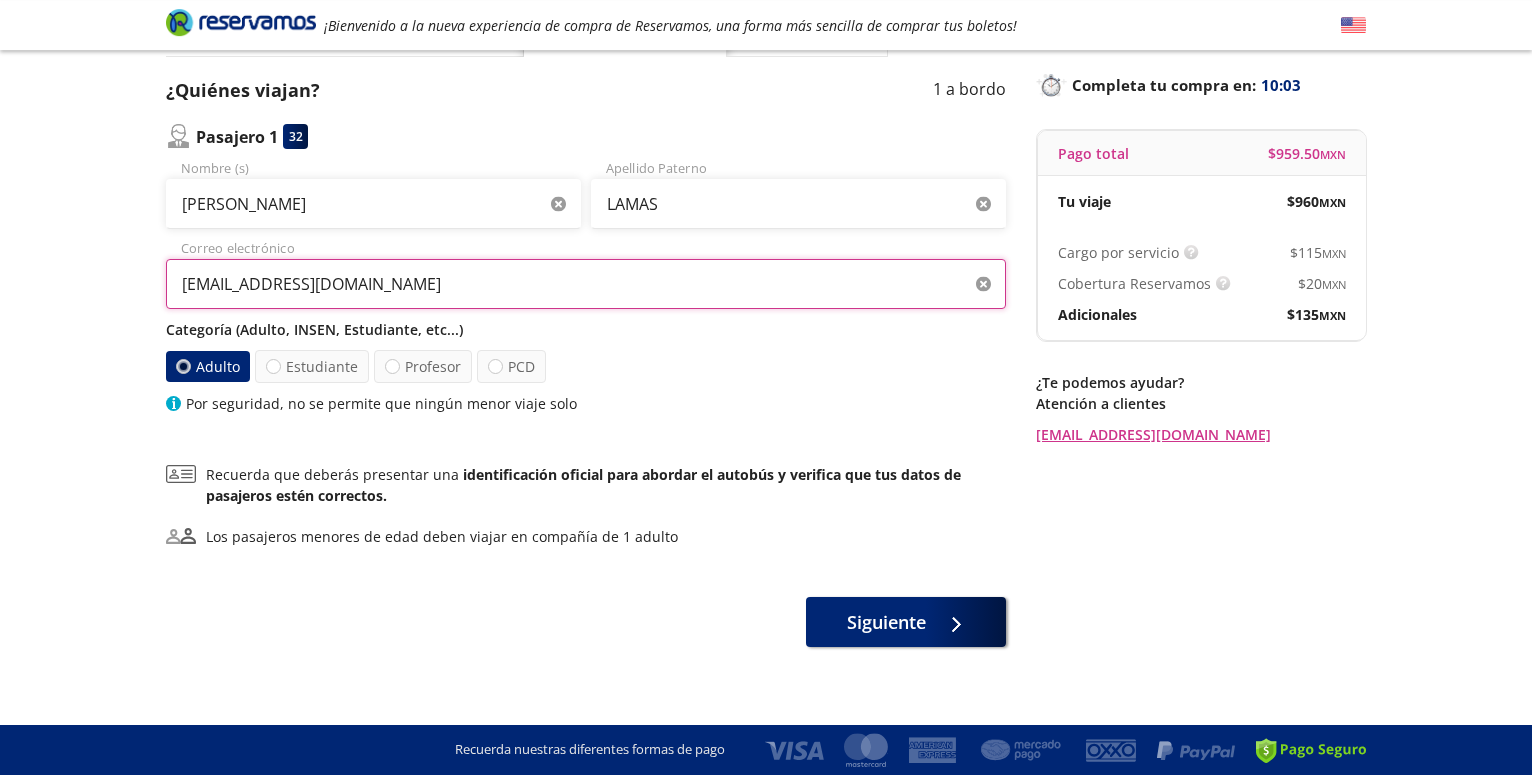scroll, scrollTop: 133, scrollLeft: 0, axis: vertical 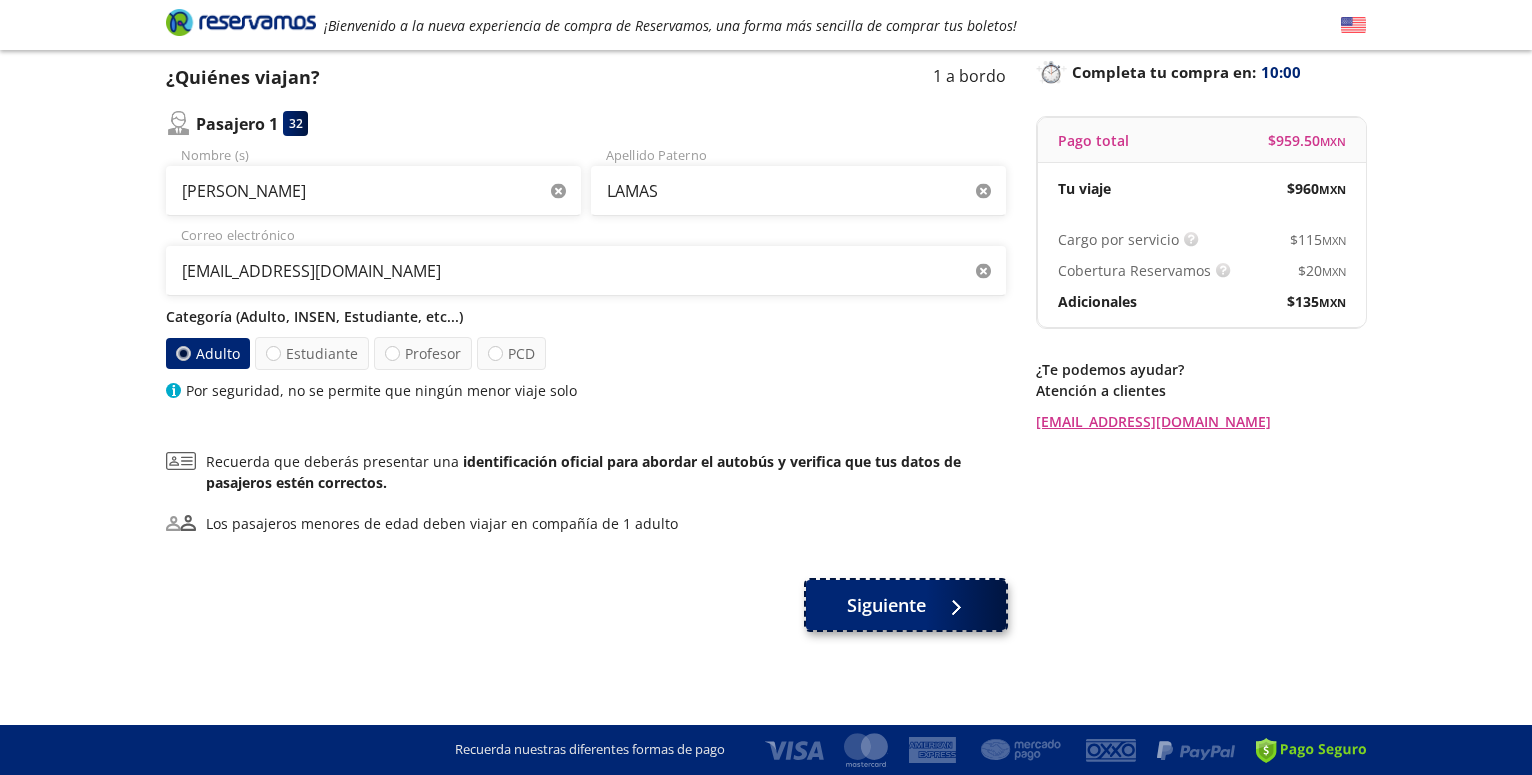 click on "Siguiente" at bounding box center [886, 605] 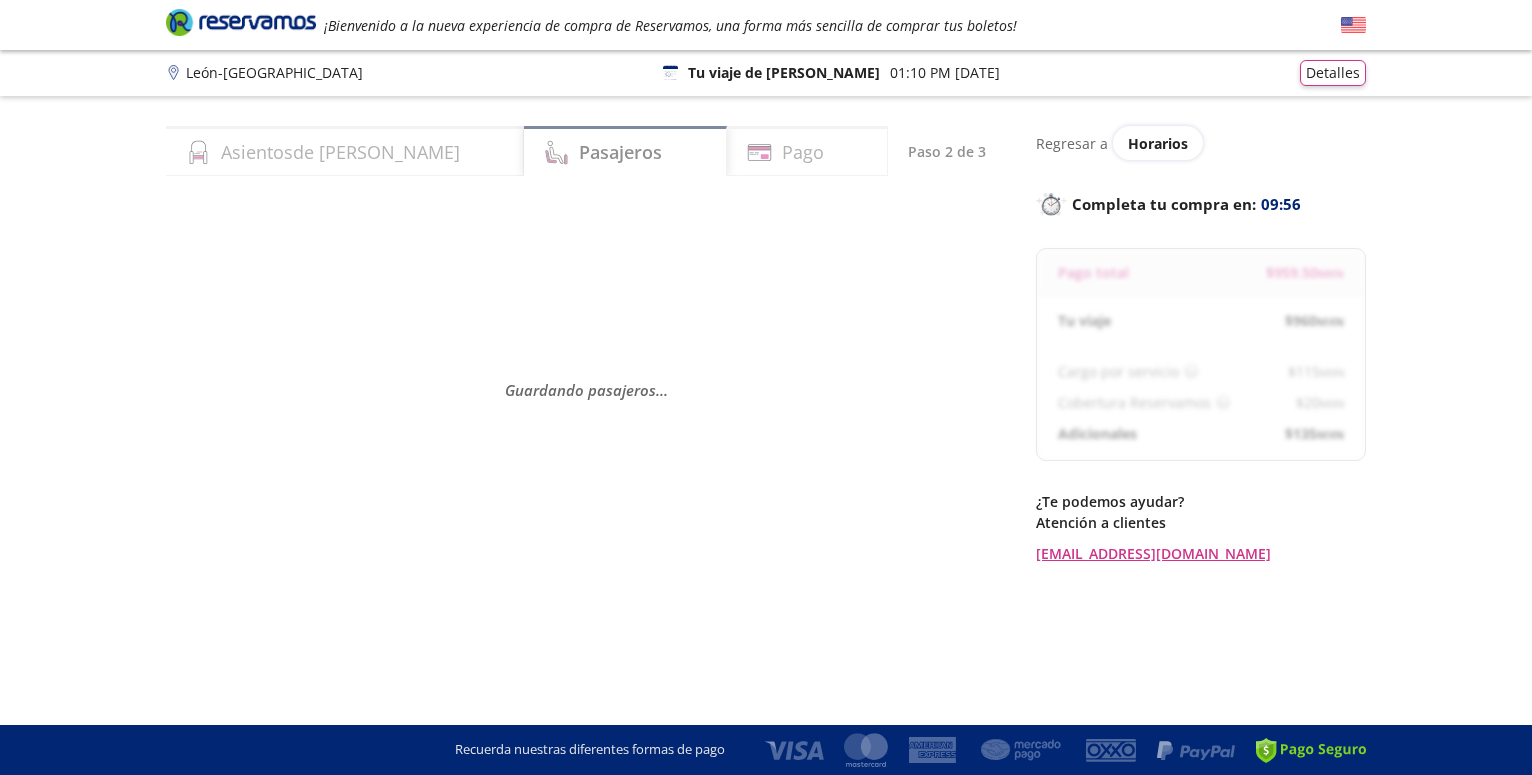 scroll, scrollTop: 0, scrollLeft: 0, axis: both 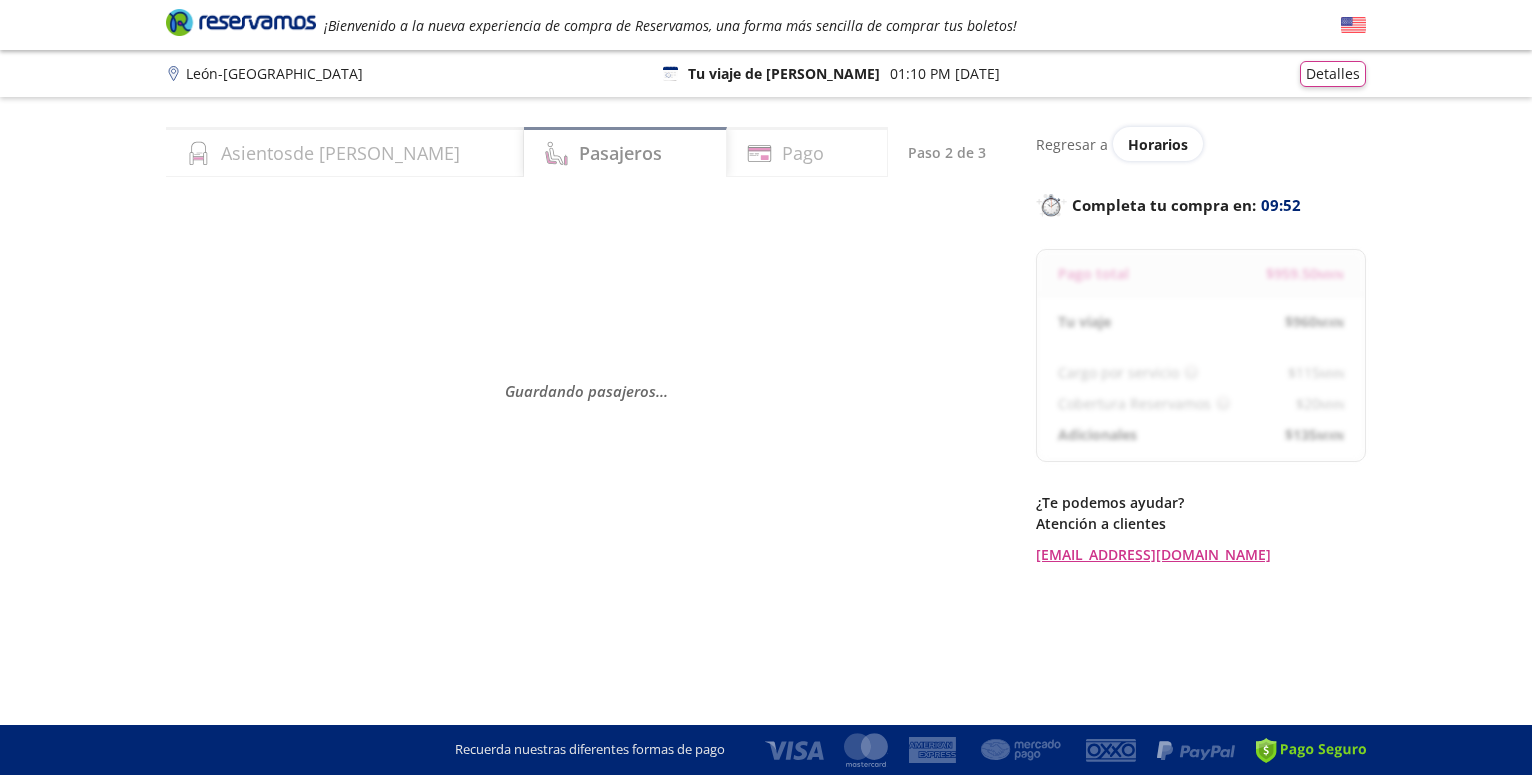 select on "MX" 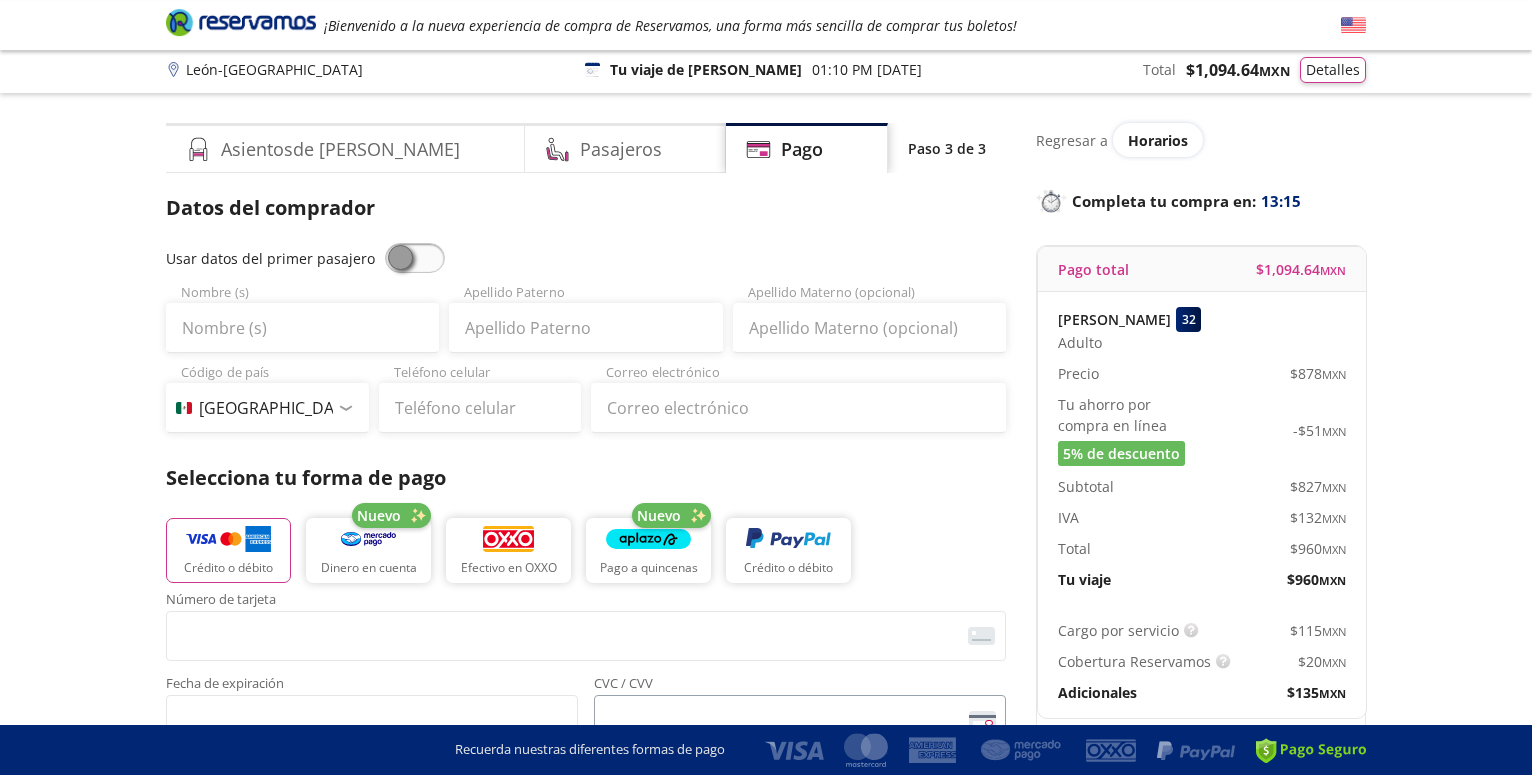 scroll, scrollTop: 0, scrollLeft: 0, axis: both 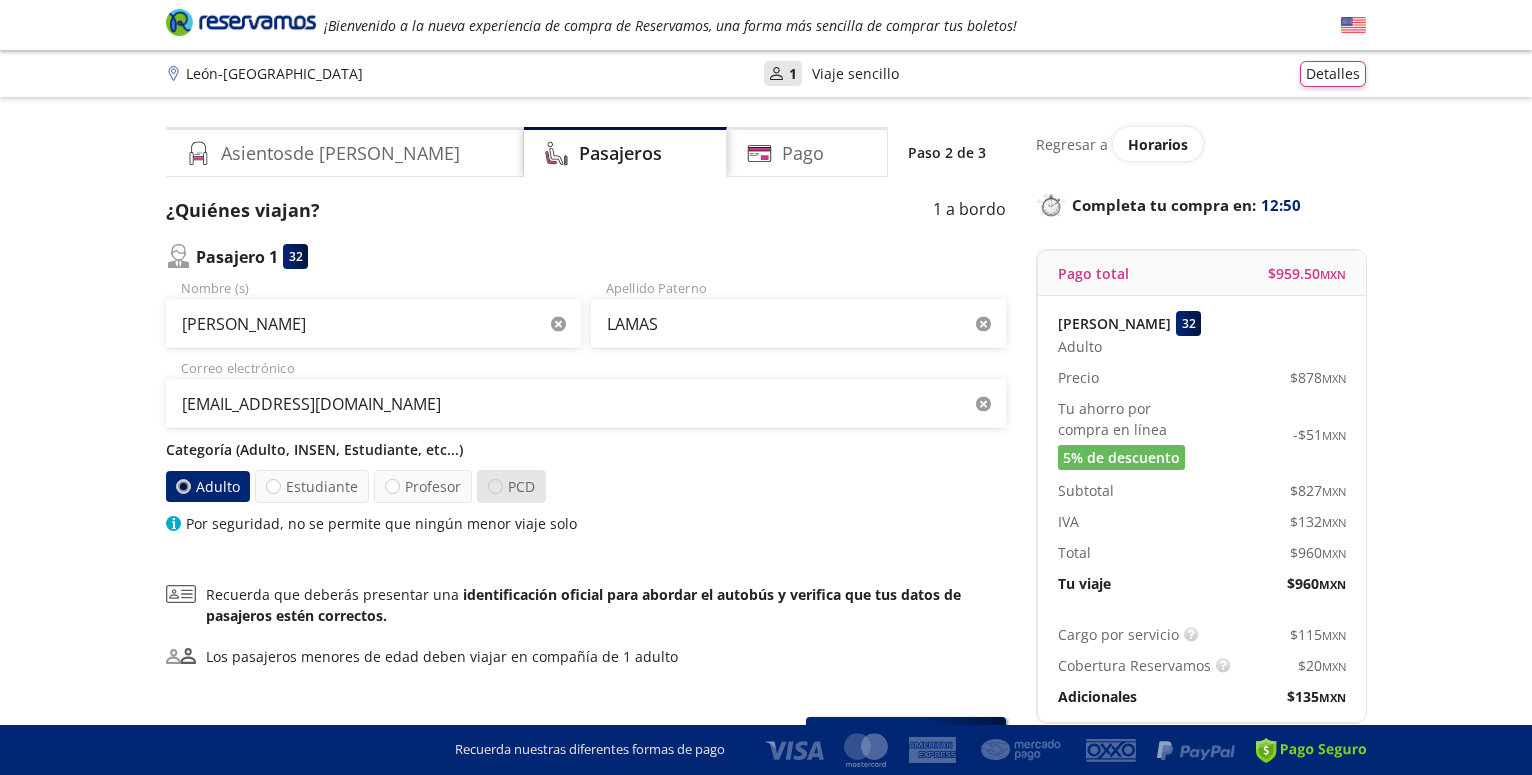 click at bounding box center [495, 486] 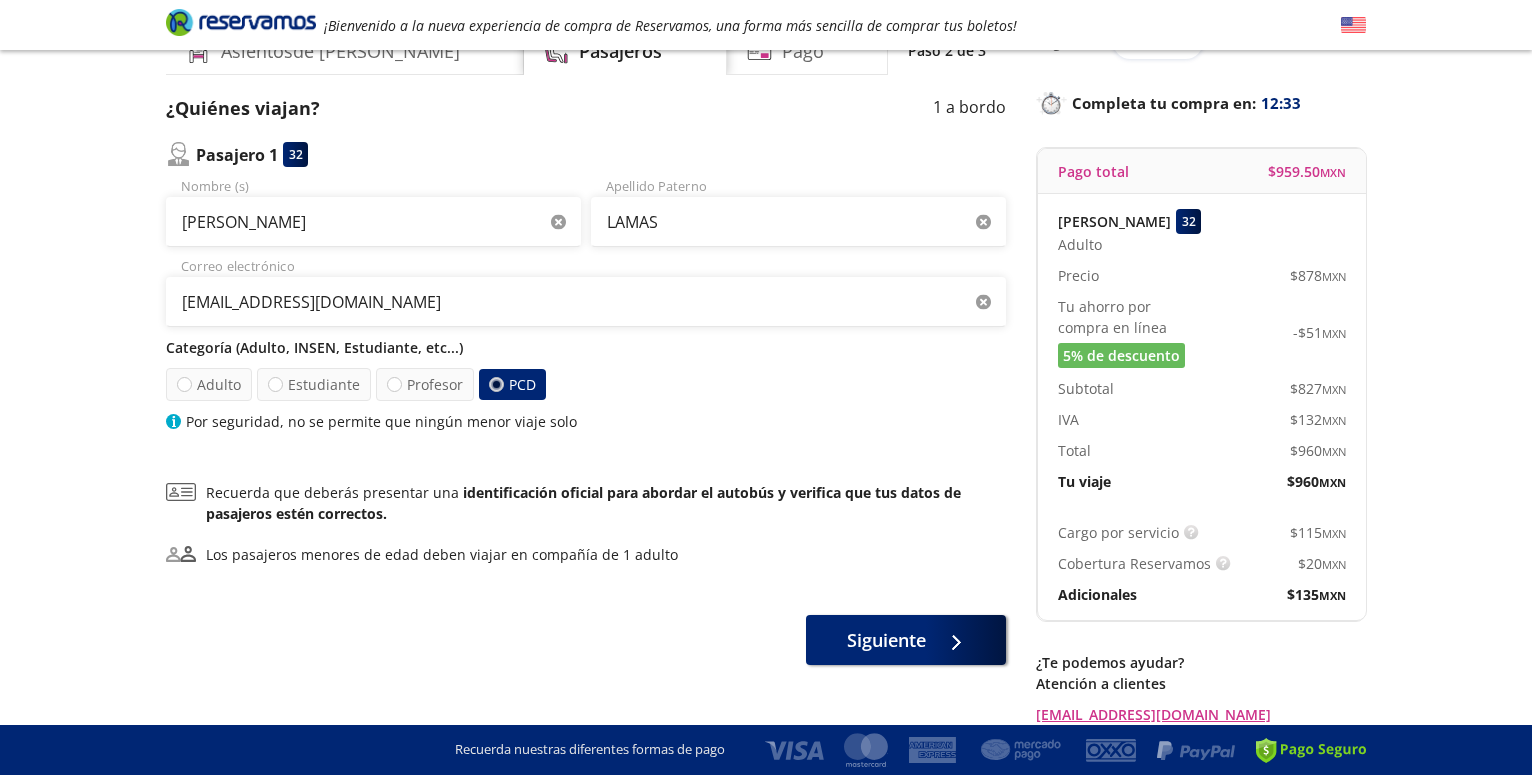 scroll, scrollTop: 0, scrollLeft: 0, axis: both 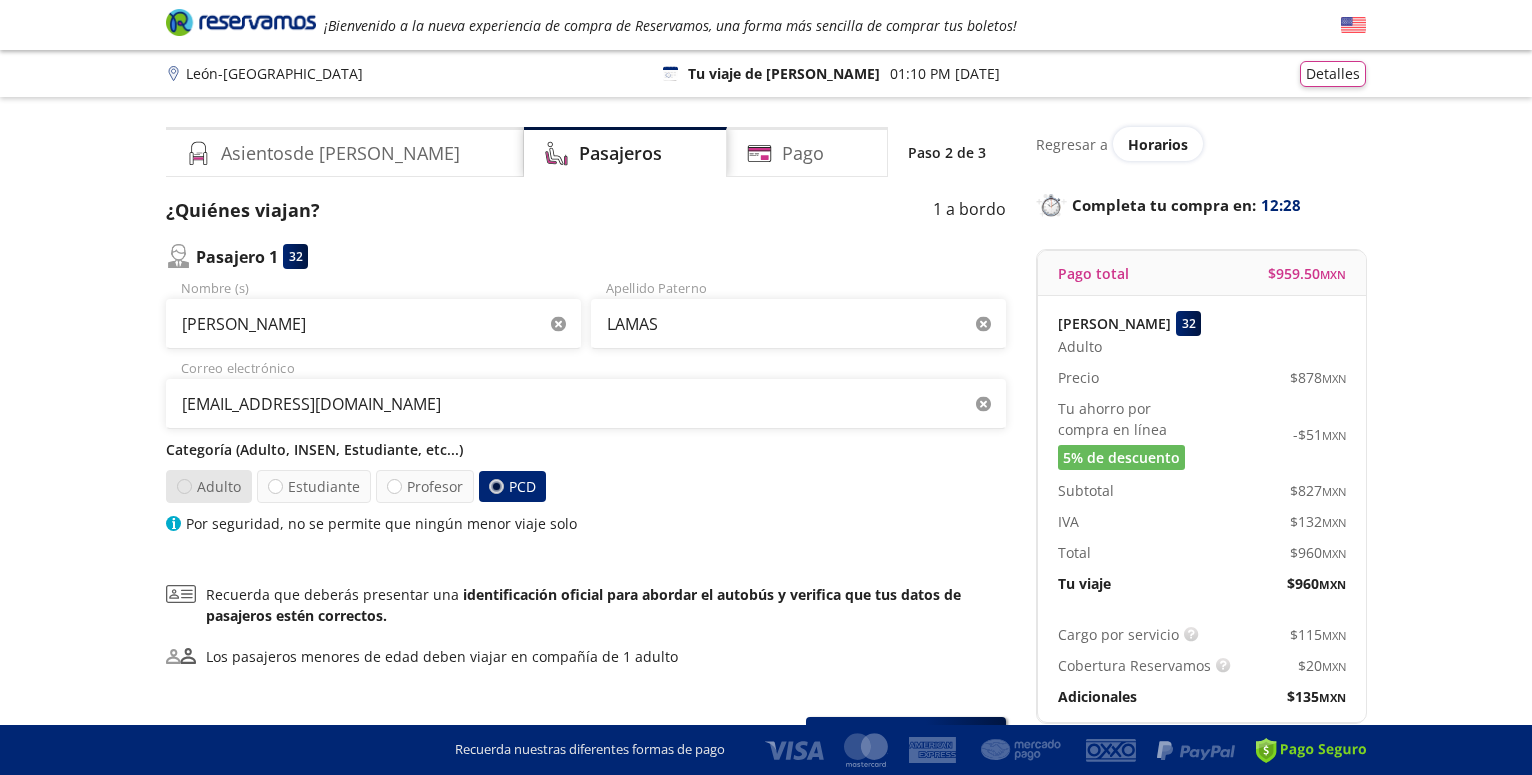 click at bounding box center (184, 486) 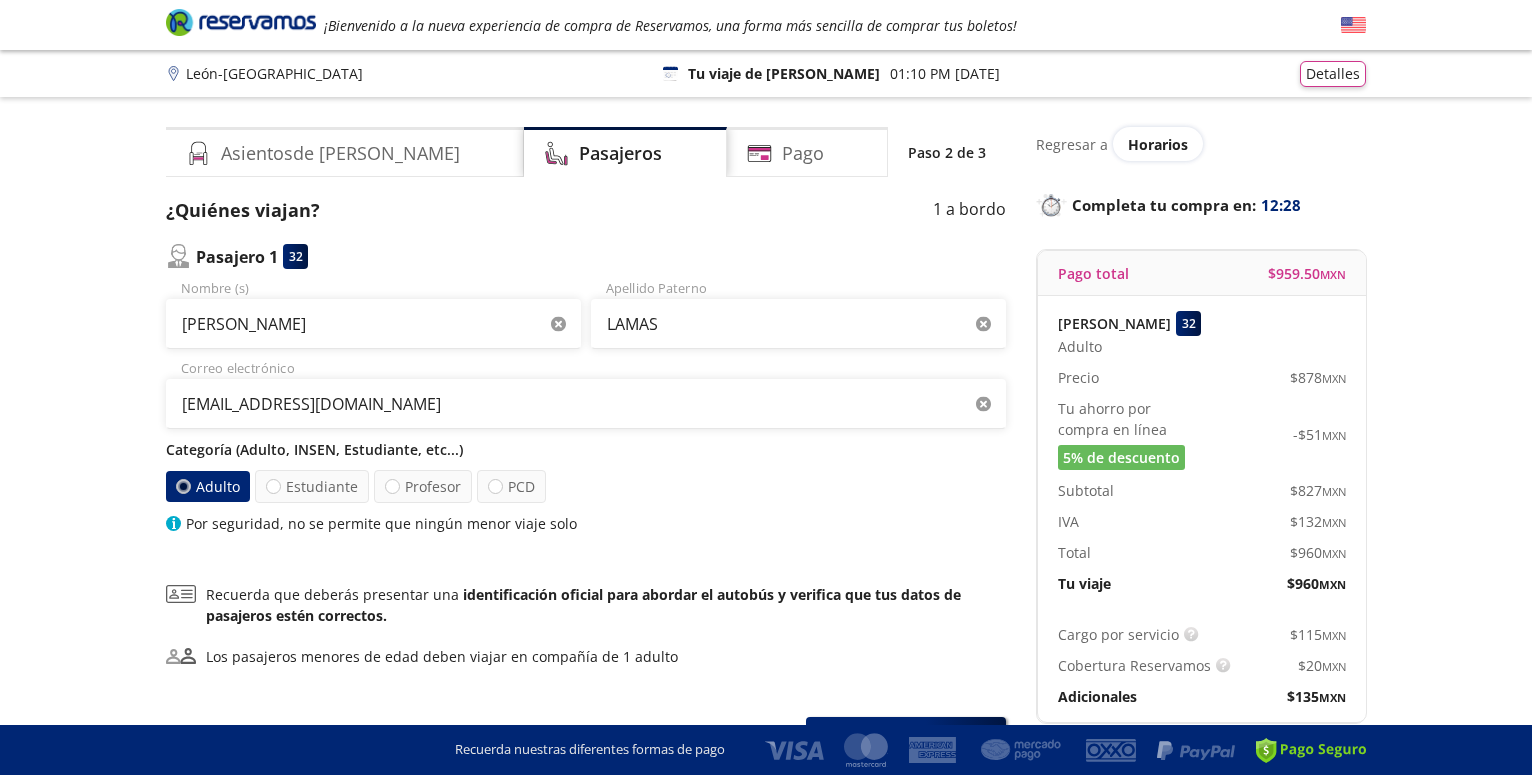 radio on "false" 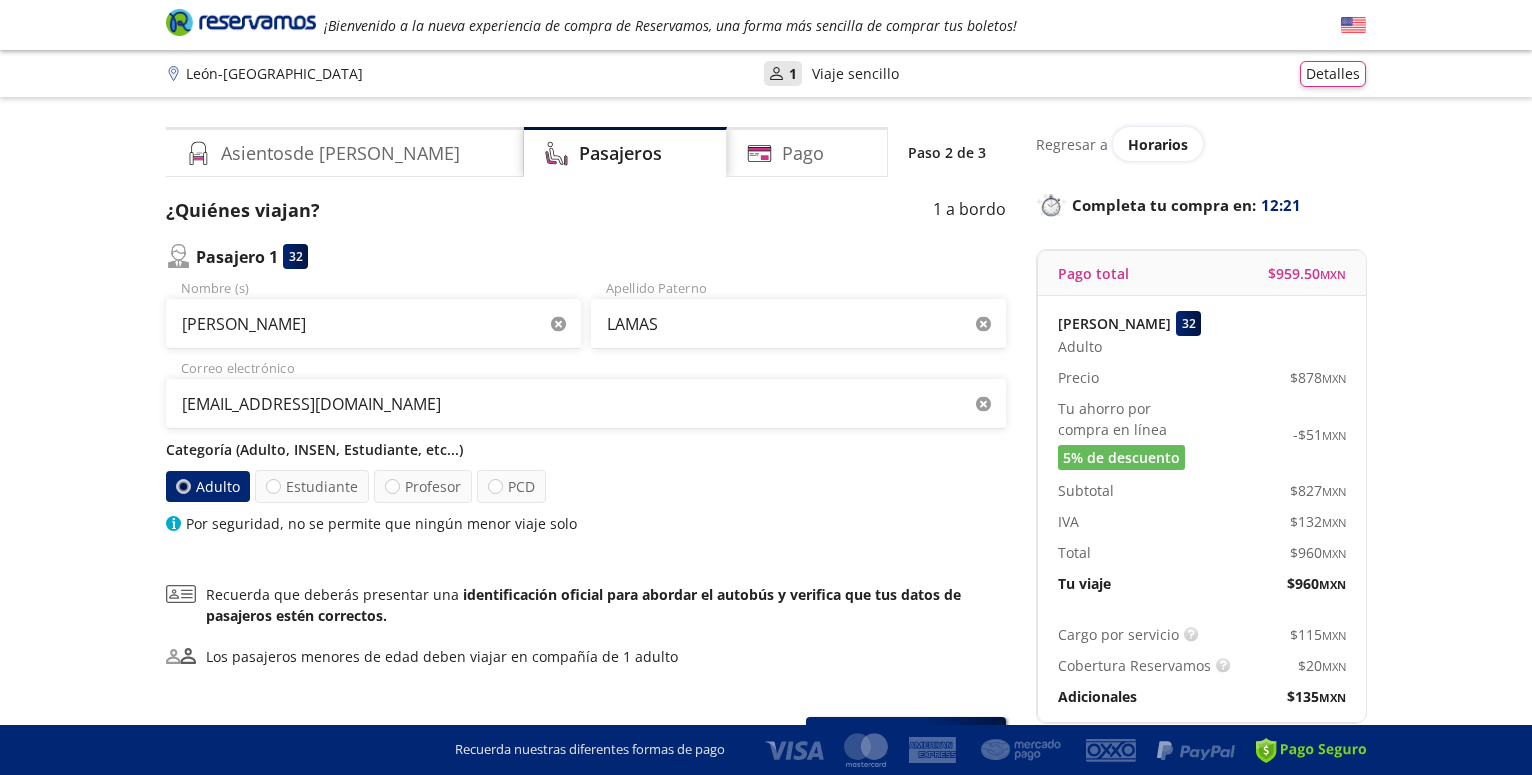 click on "Categoría (Adulto, INSEN, Estudiante, etc...)" at bounding box center [586, 449] 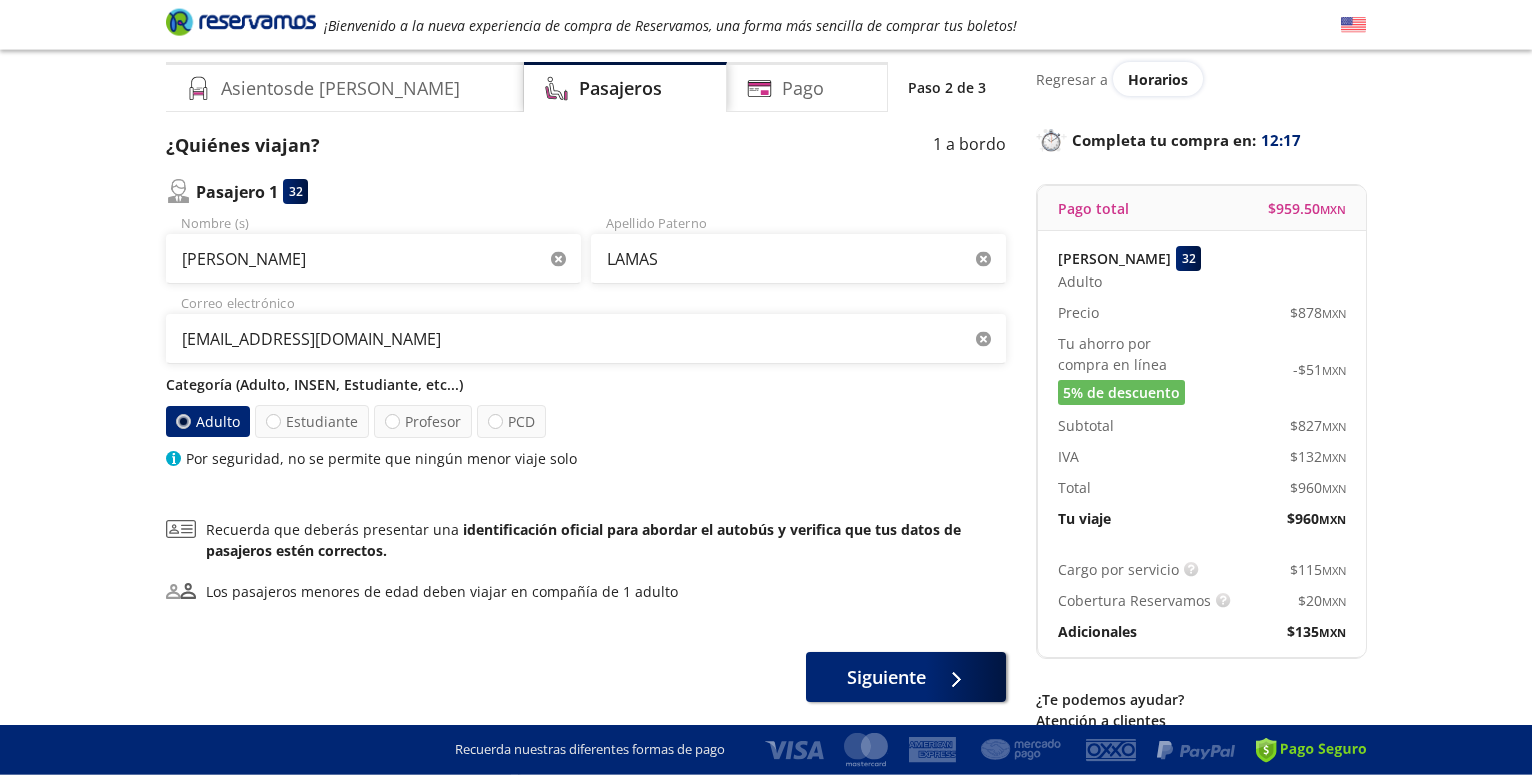 scroll, scrollTop: 0, scrollLeft: 0, axis: both 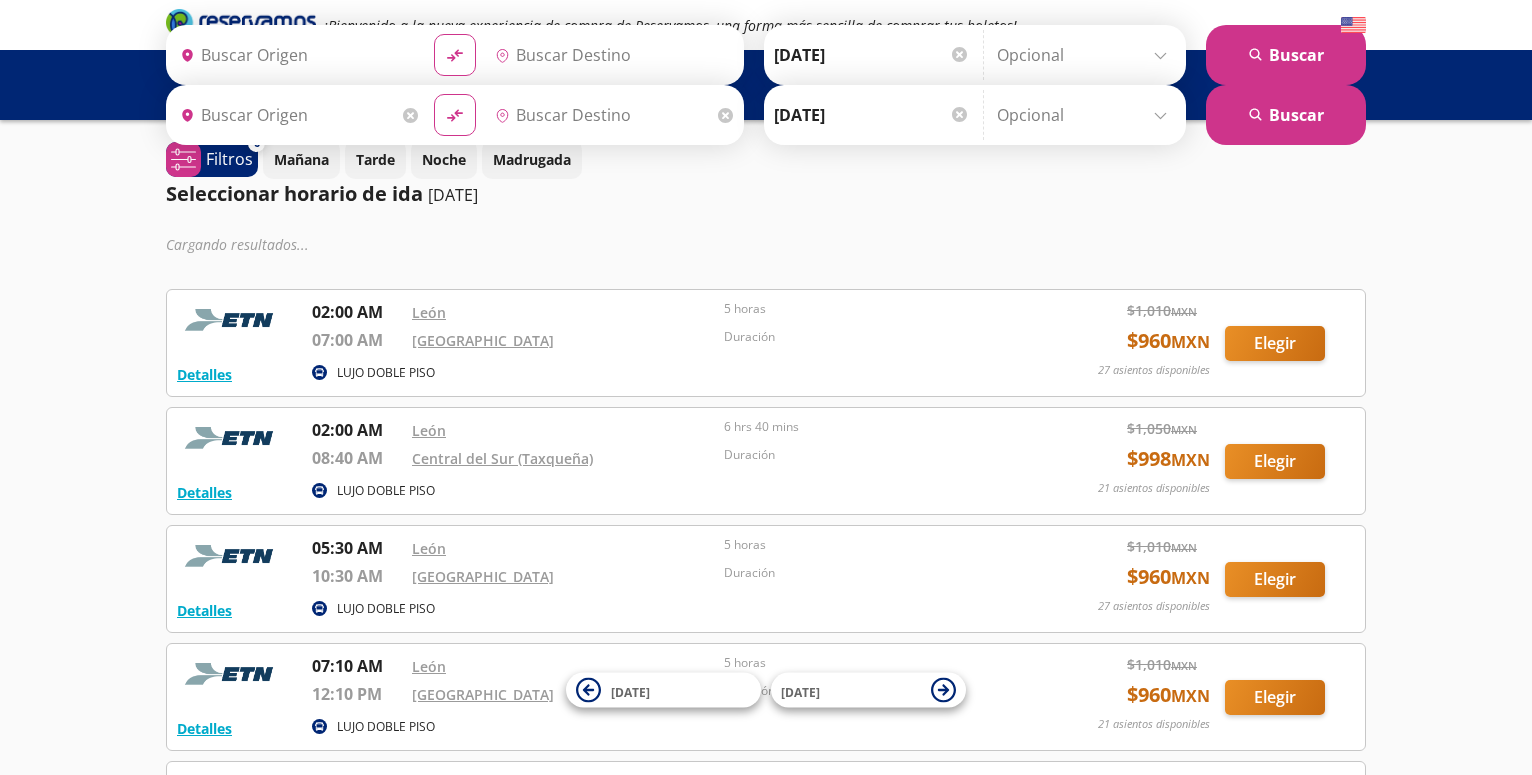 type on "[GEOGRAPHIC_DATA], [GEOGRAPHIC_DATA]" 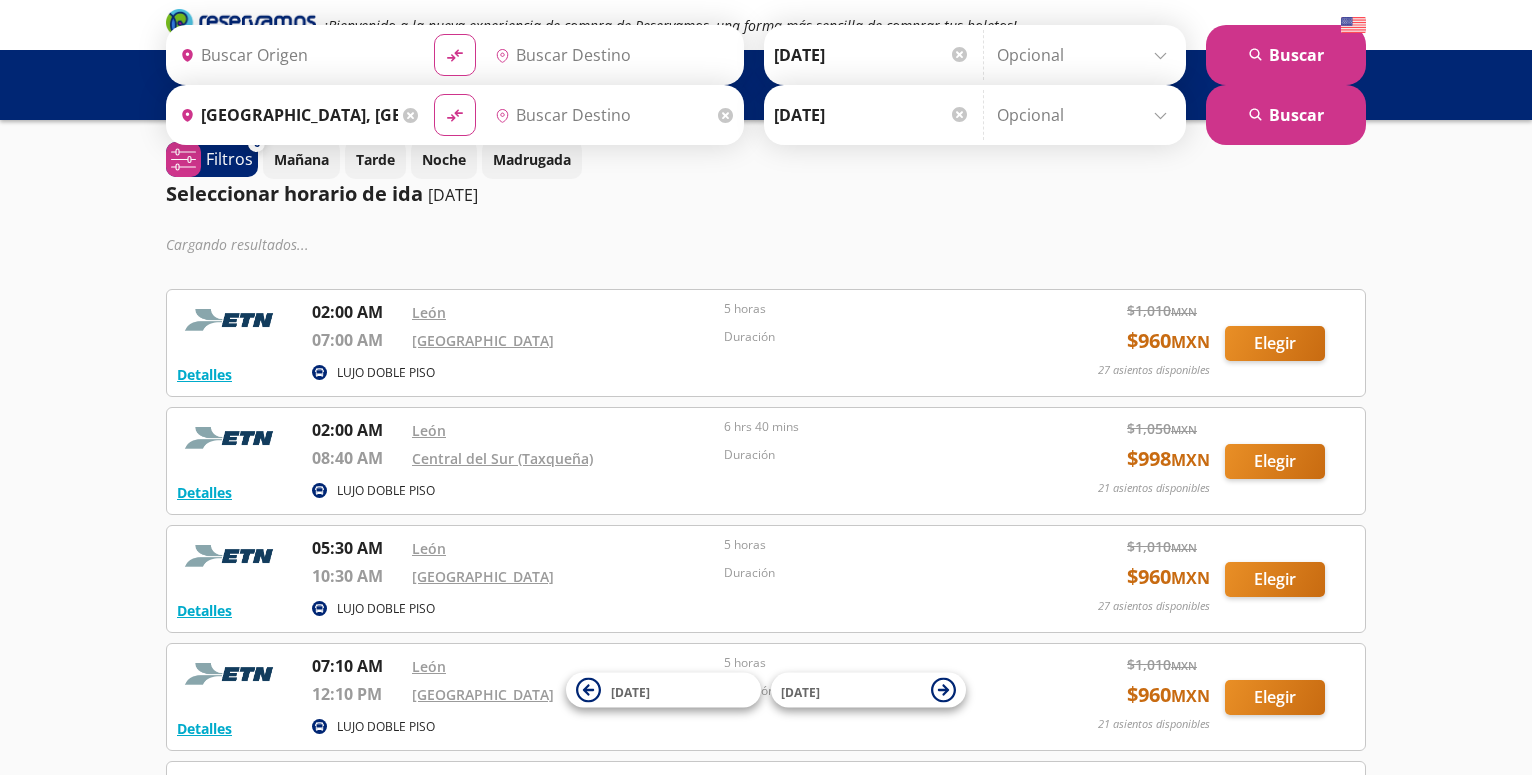 type on "[GEOGRAPHIC_DATA], [GEOGRAPHIC_DATA]" 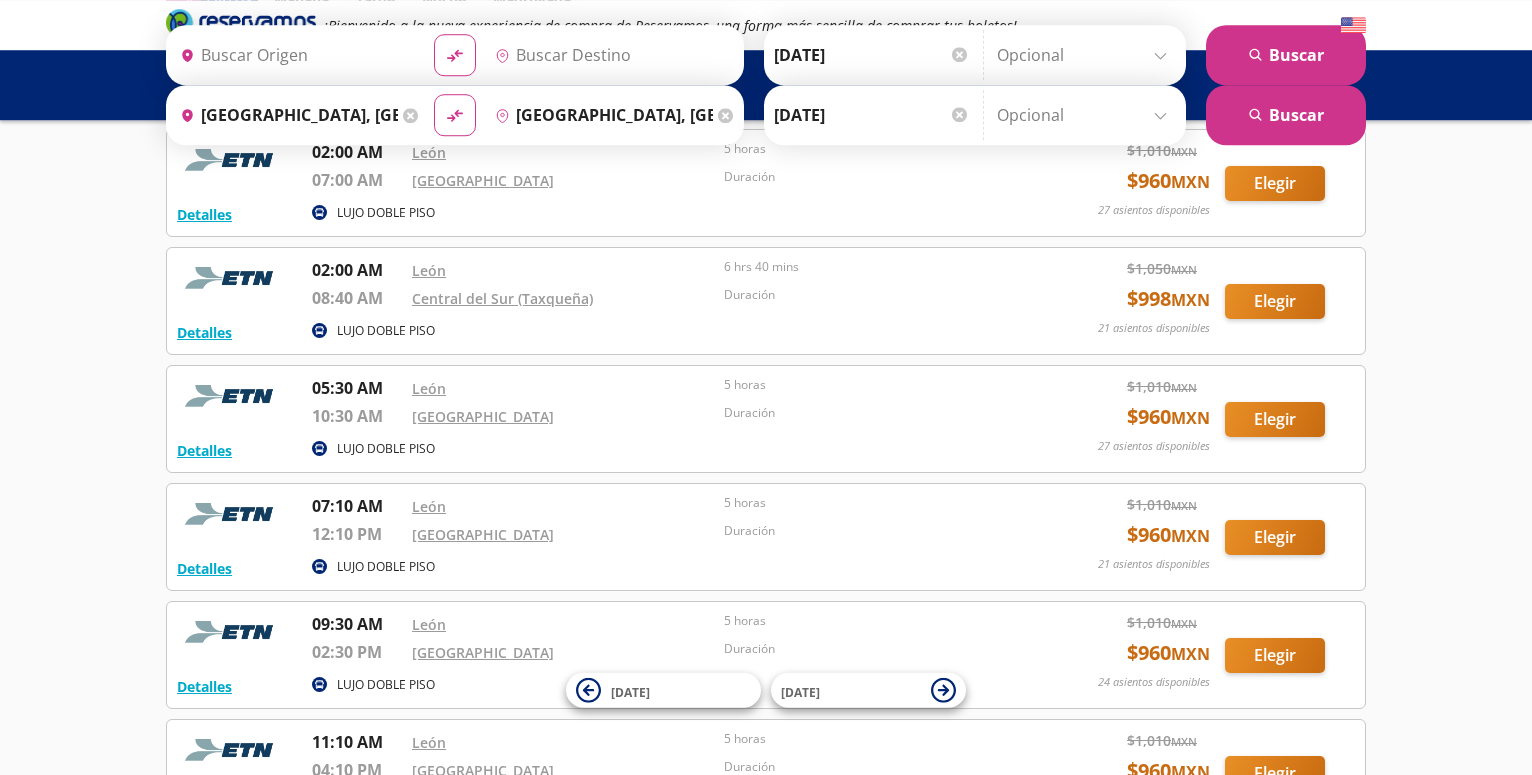 scroll, scrollTop: 204, scrollLeft: 0, axis: vertical 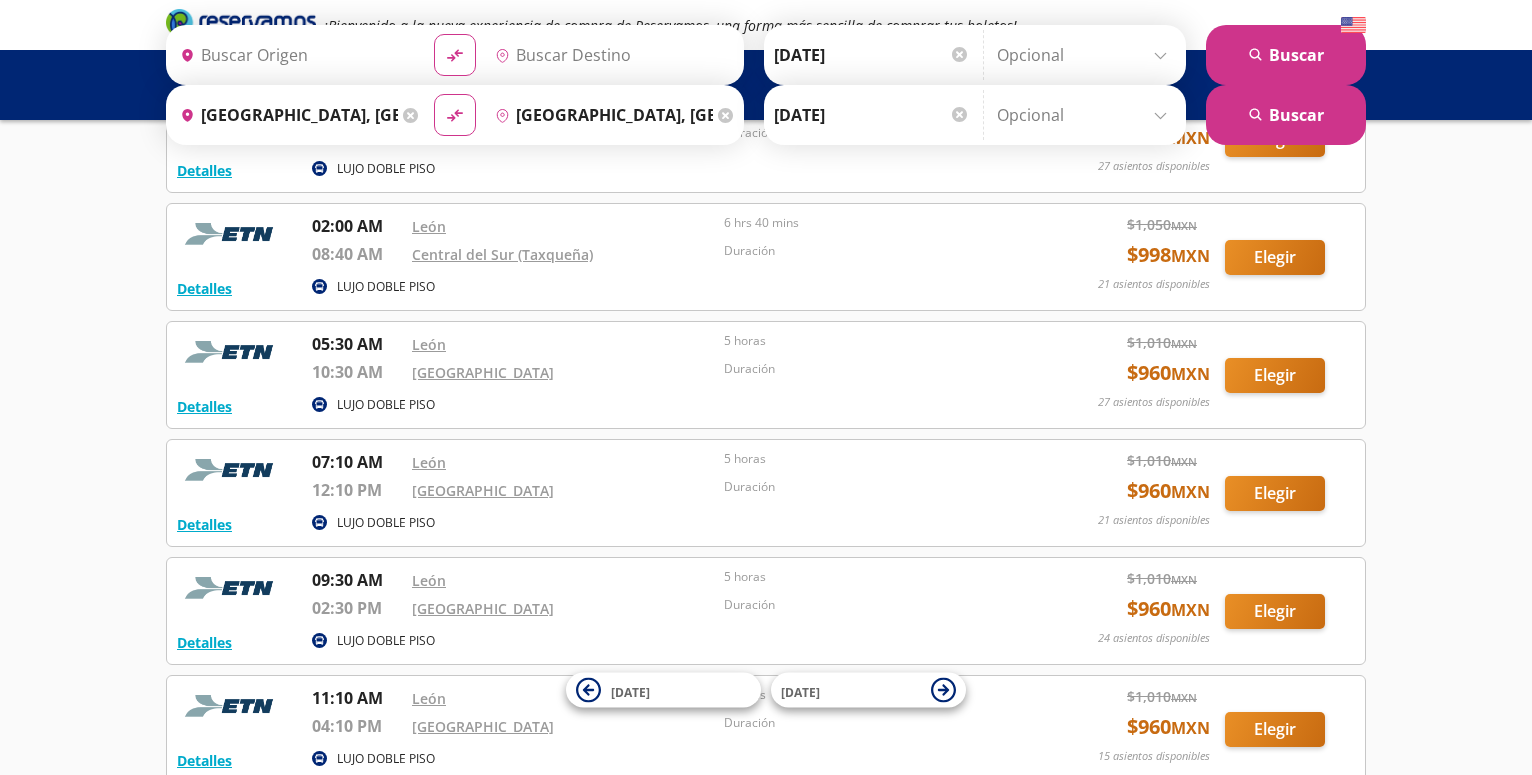 type on "[GEOGRAPHIC_DATA], [GEOGRAPHIC_DATA]" 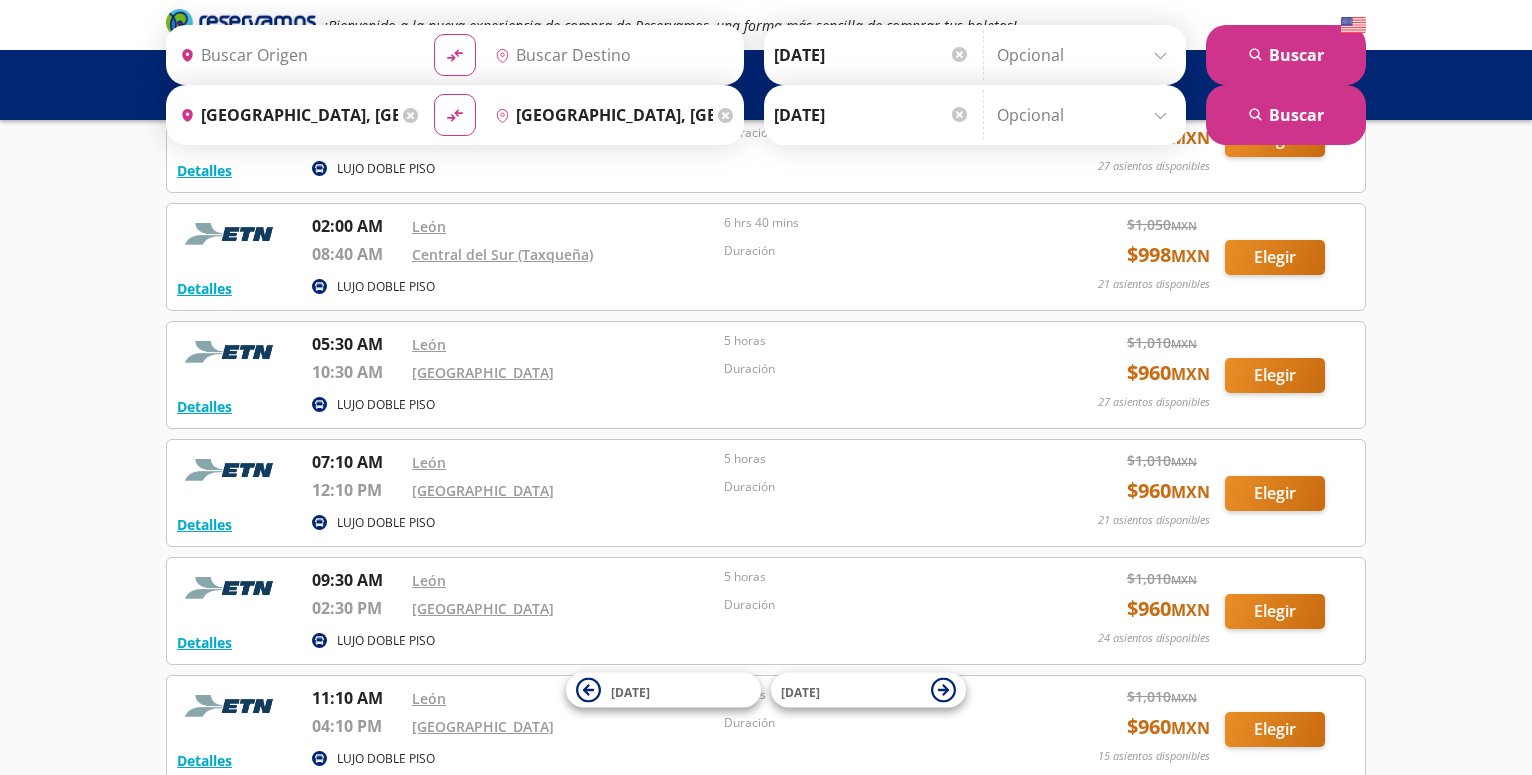 type on "[GEOGRAPHIC_DATA], [GEOGRAPHIC_DATA]" 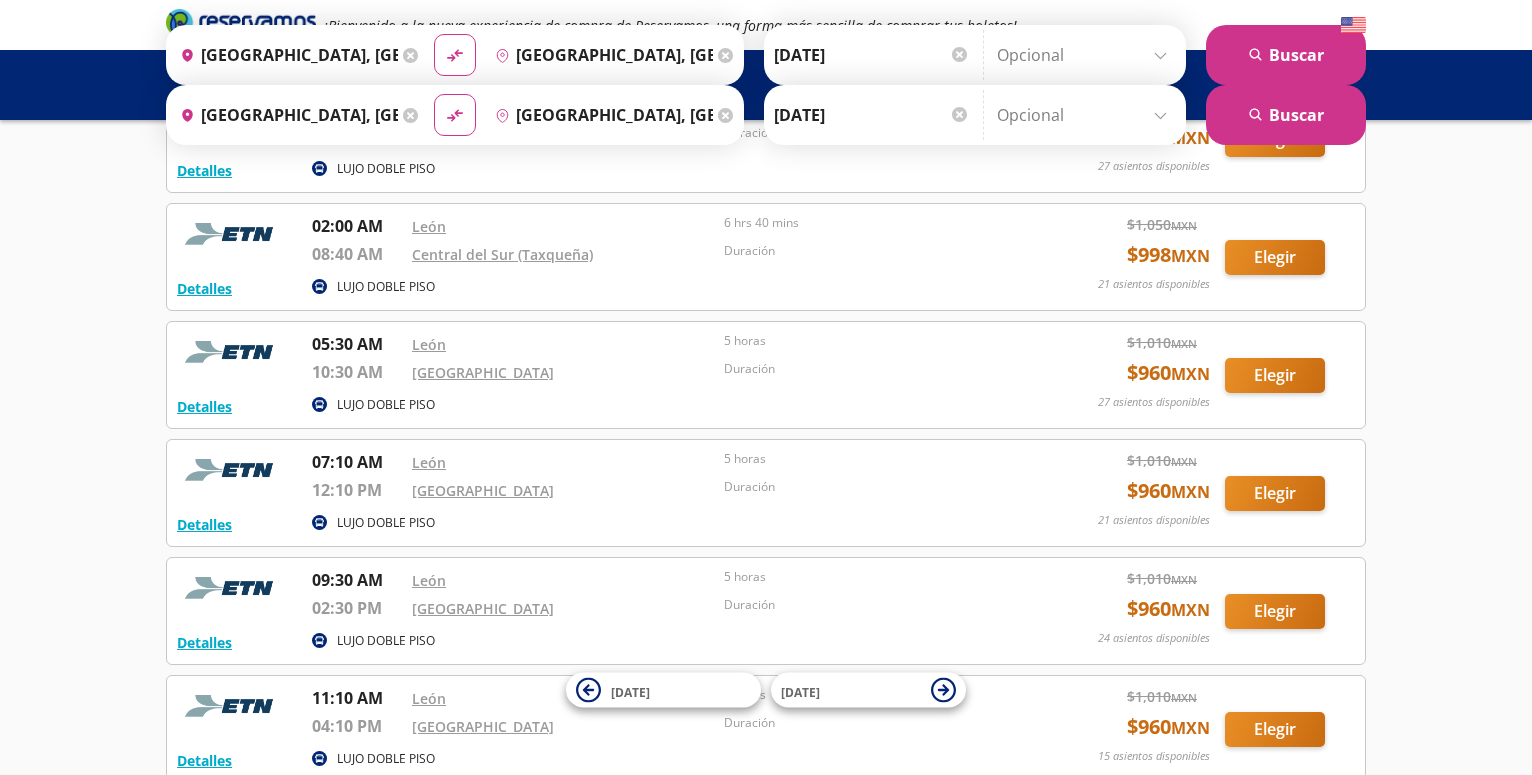 scroll, scrollTop: 510, scrollLeft: 0, axis: vertical 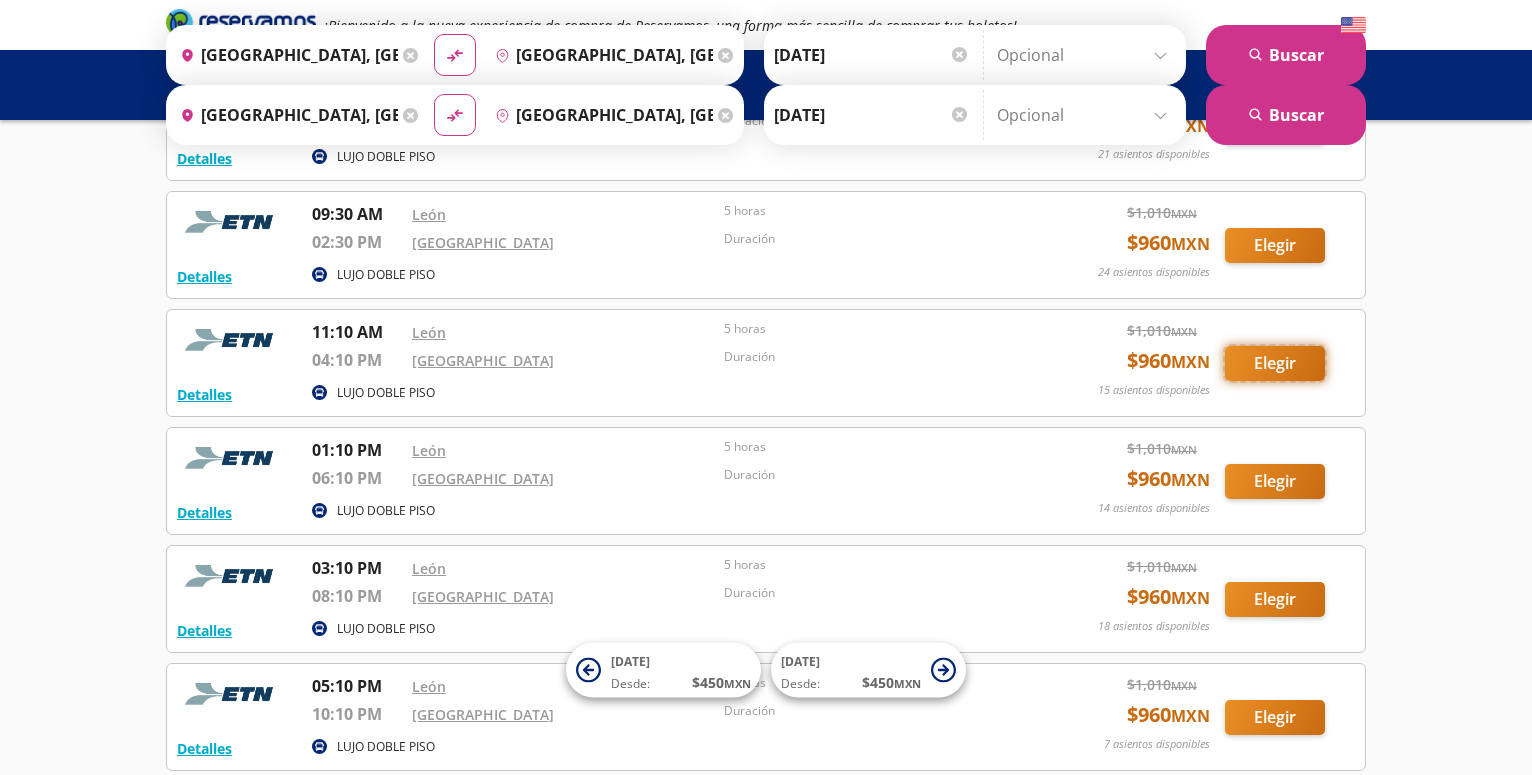 click on "Elegir" at bounding box center [1275, 363] 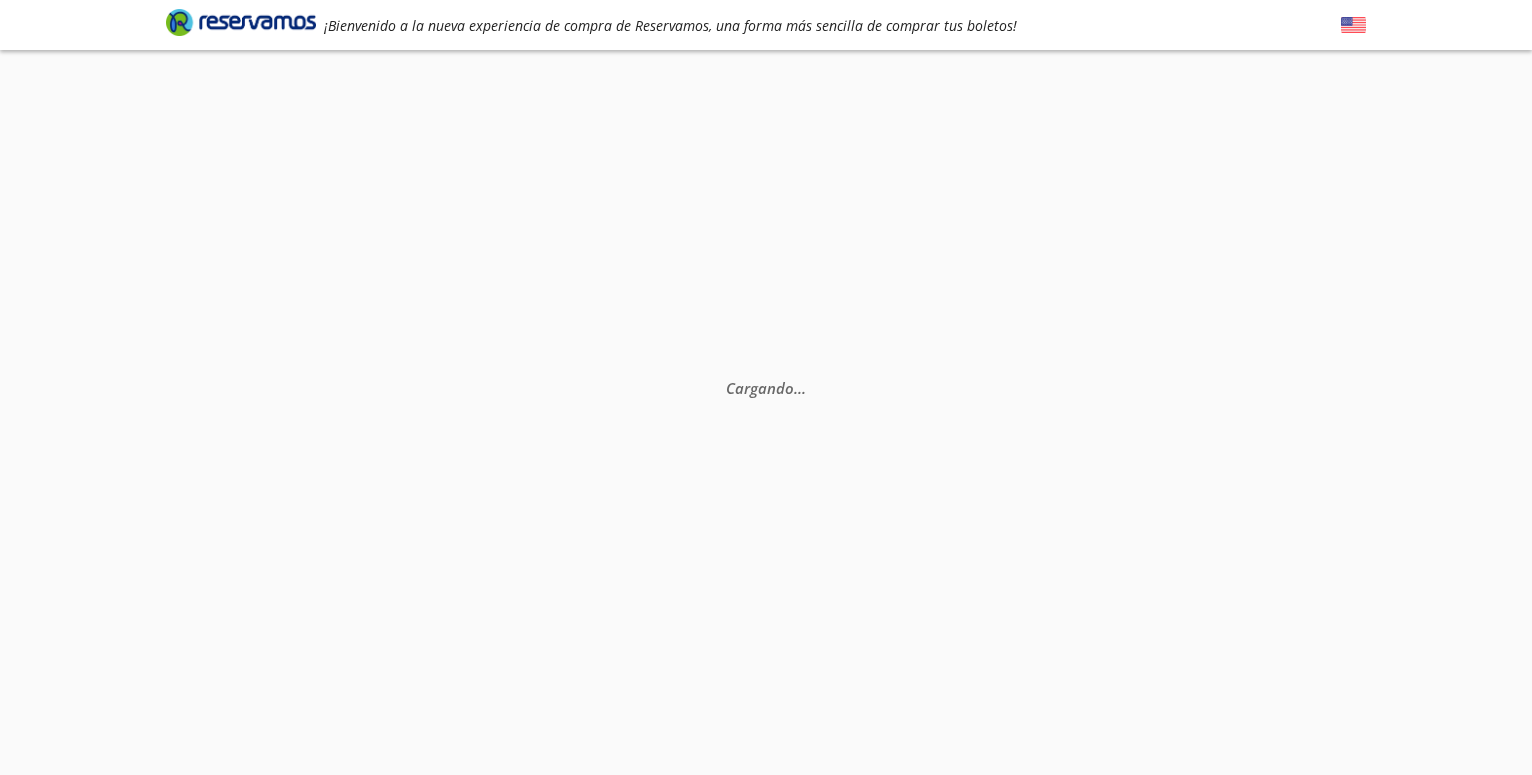 scroll, scrollTop: 0, scrollLeft: 0, axis: both 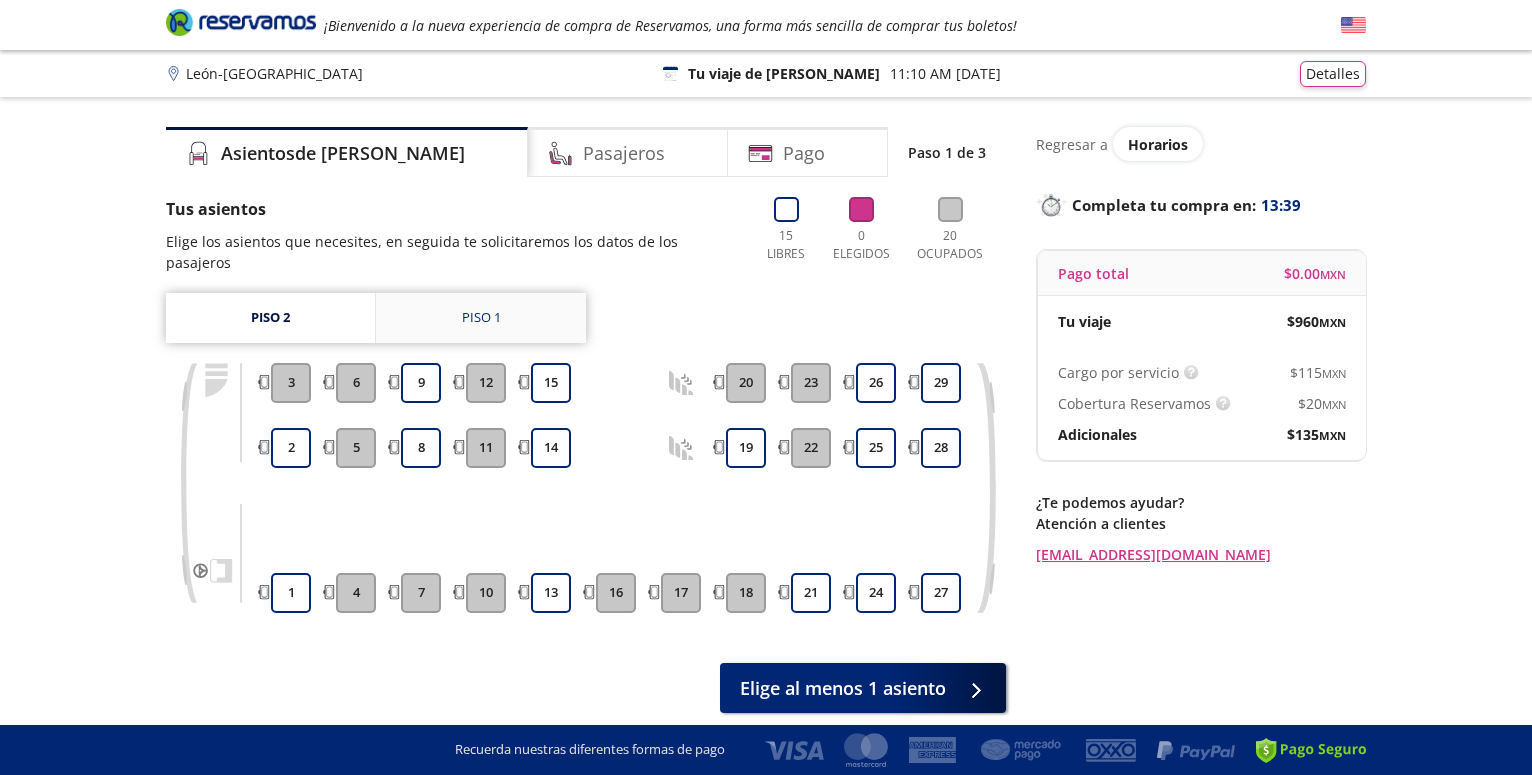 click on "Piso 1" at bounding box center [481, 318] 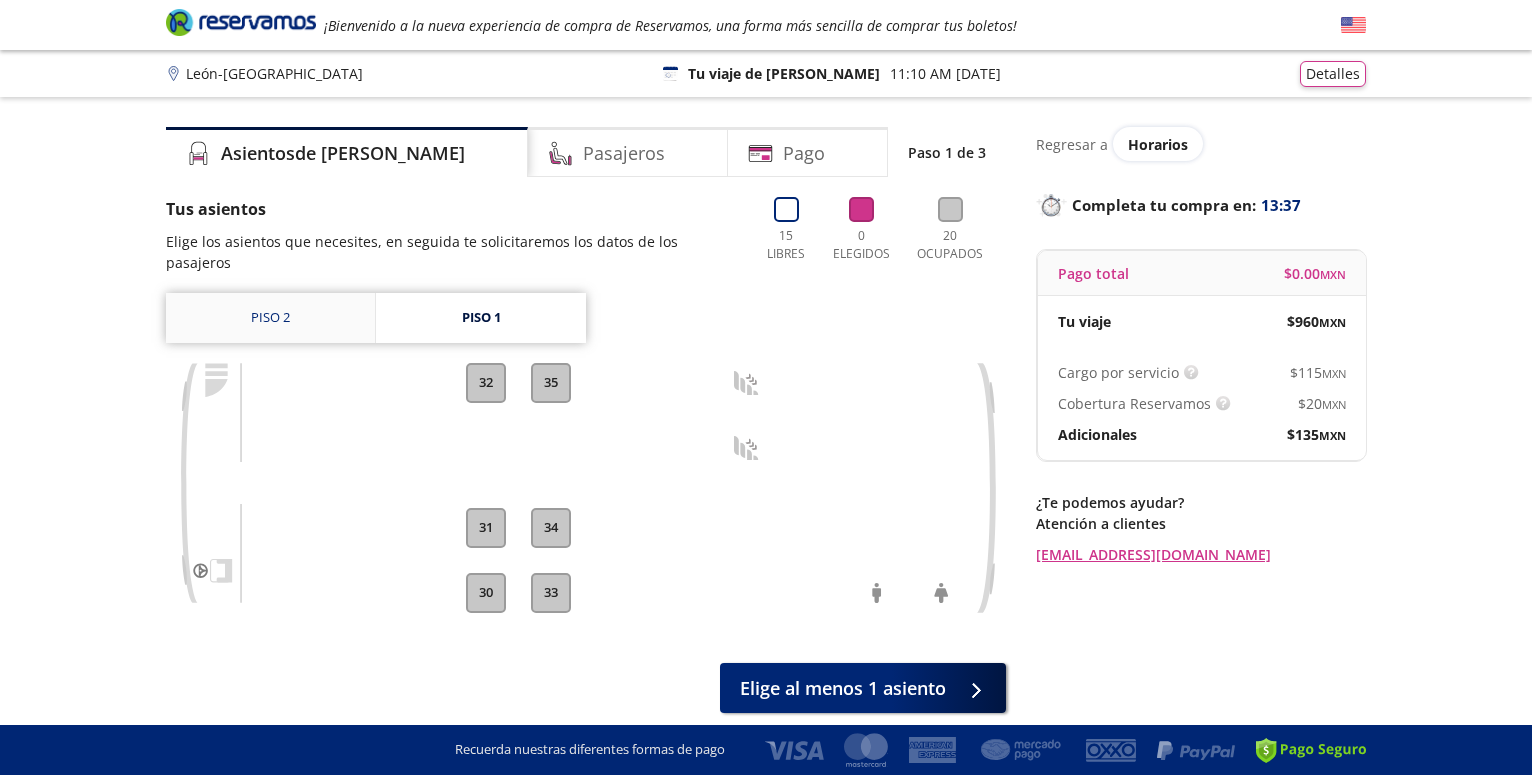 click on "Piso 2" at bounding box center [270, 318] 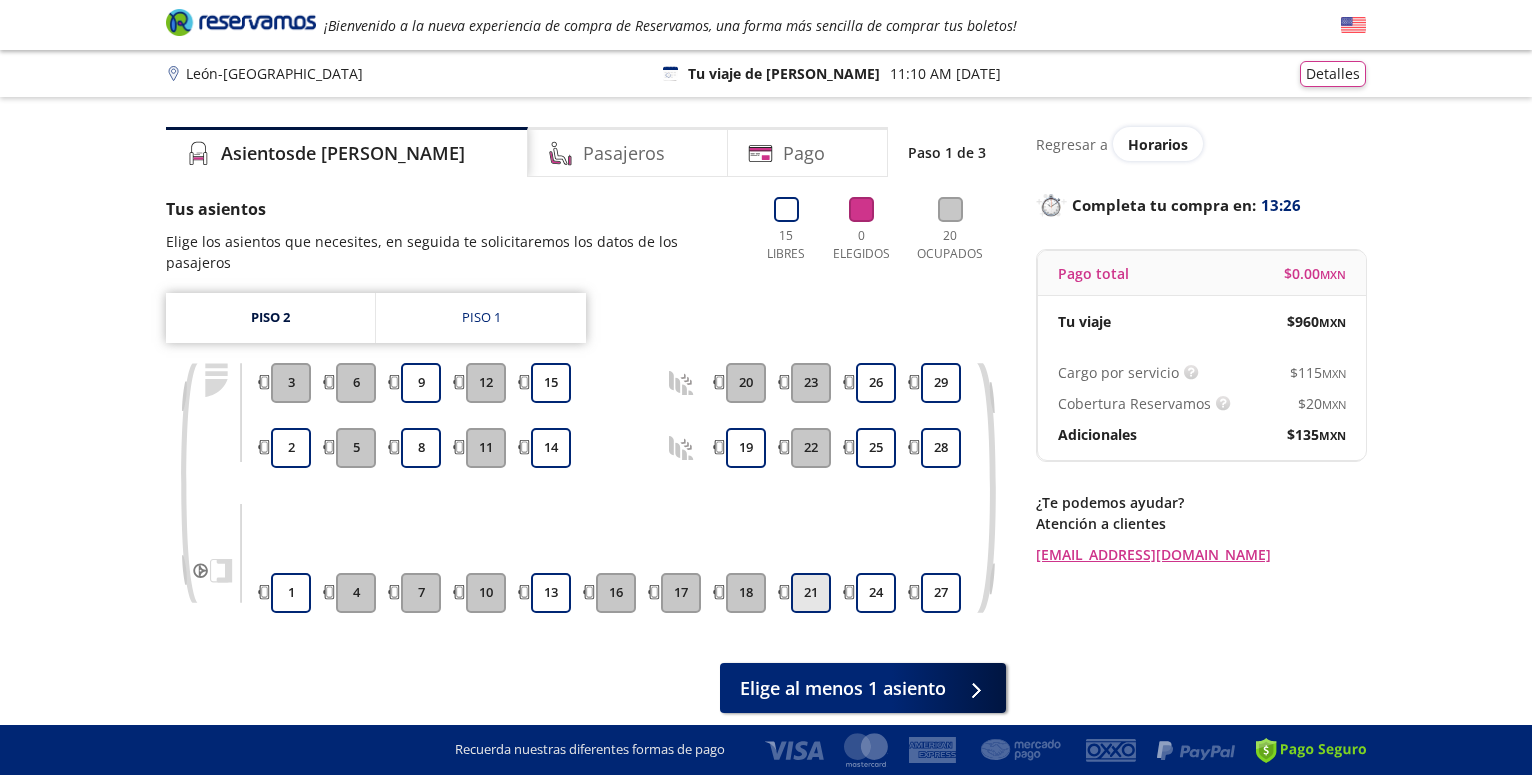 click on "21" at bounding box center (811, 593) 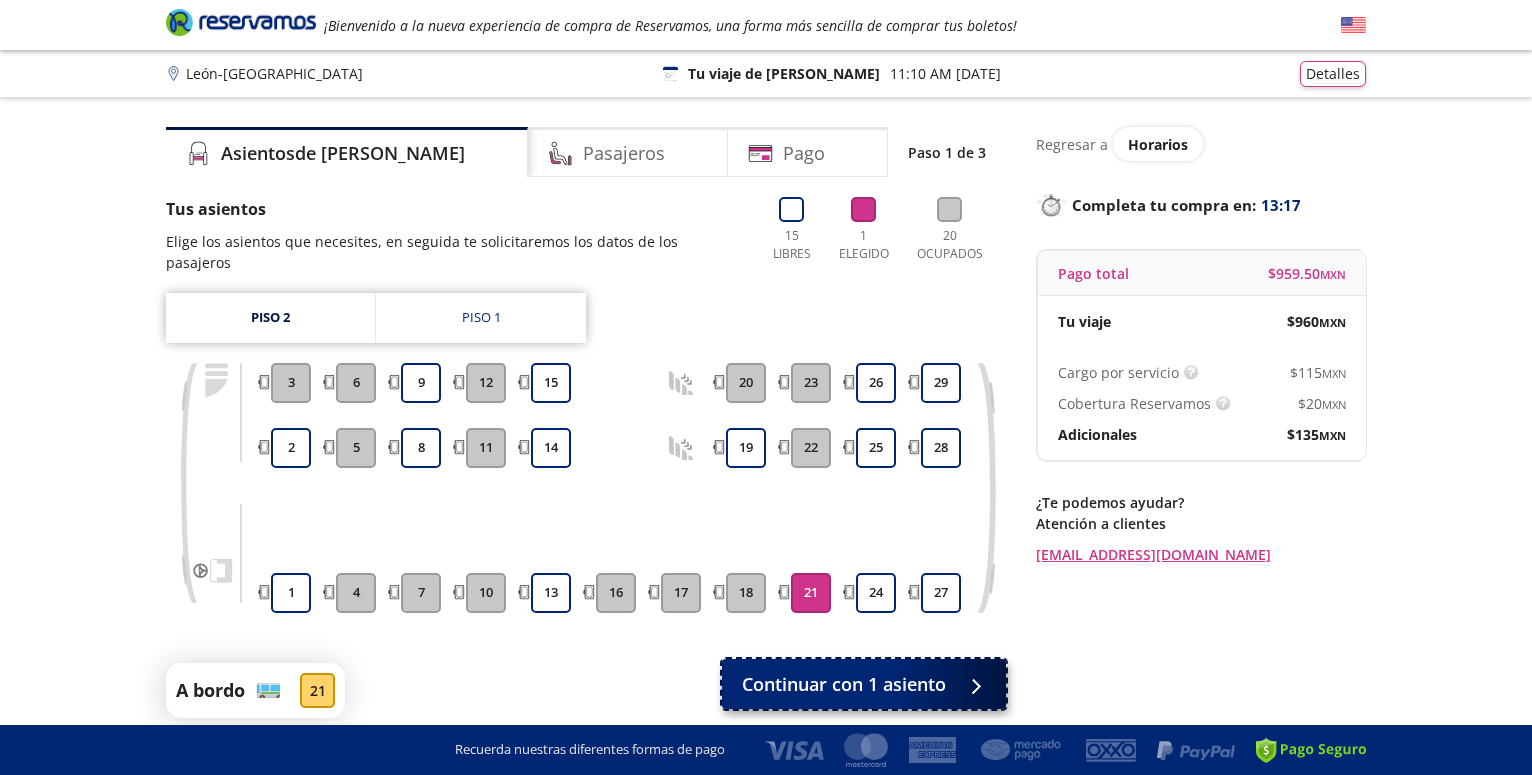 click on "Continuar con 1 asiento" at bounding box center [844, 684] 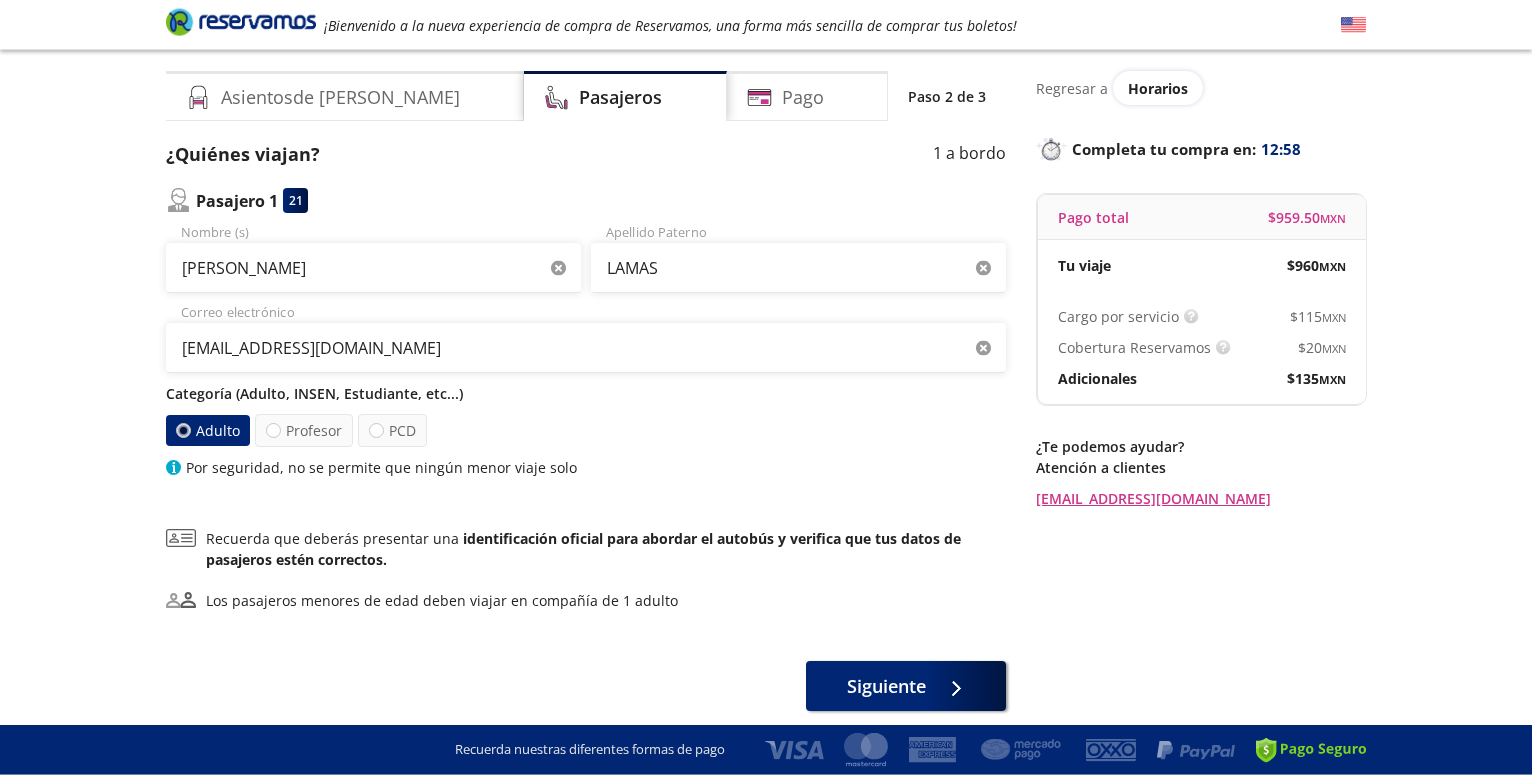 scroll, scrollTop: 102, scrollLeft: 0, axis: vertical 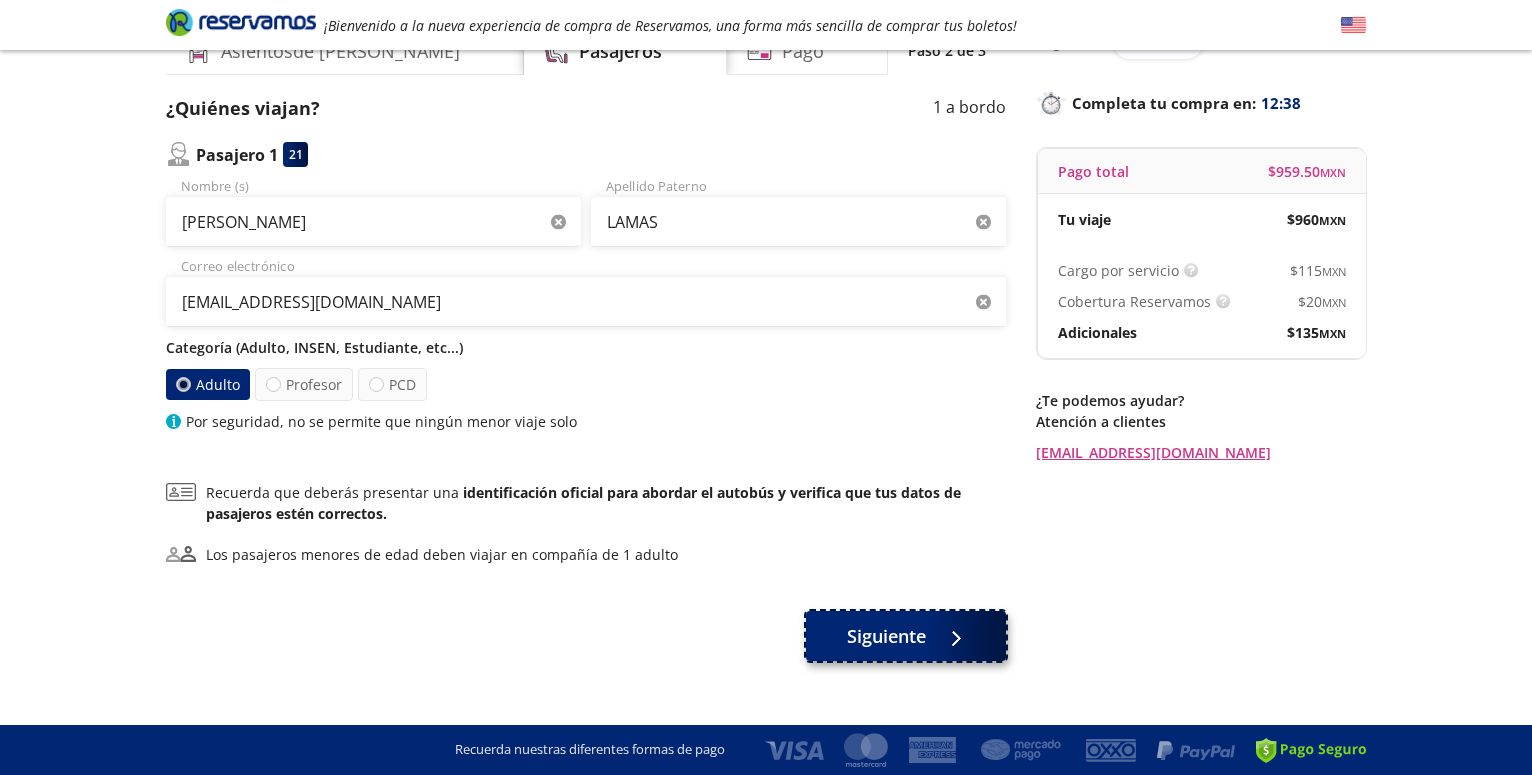 click on "Siguiente" at bounding box center (886, 636) 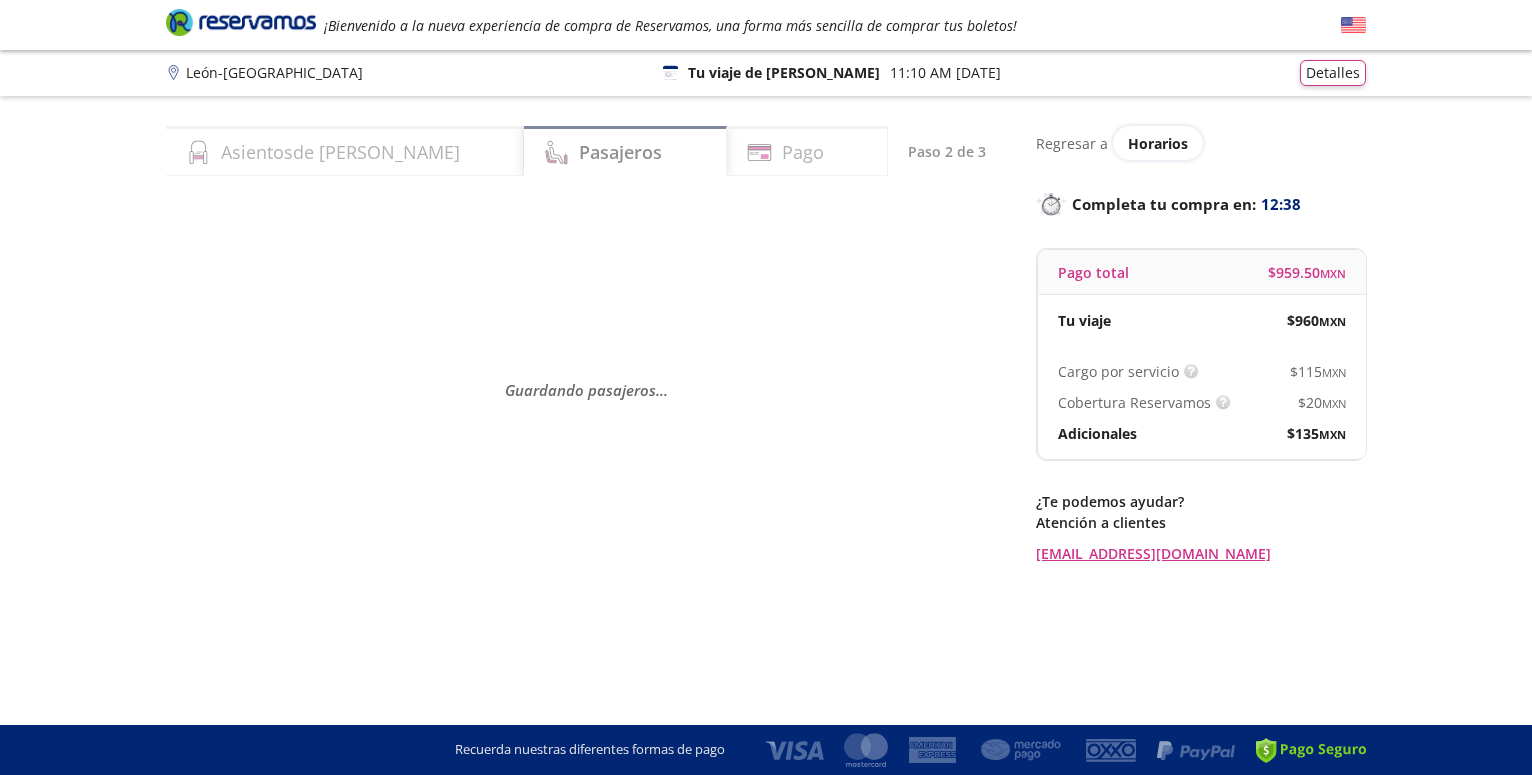 scroll, scrollTop: 0, scrollLeft: 0, axis: both 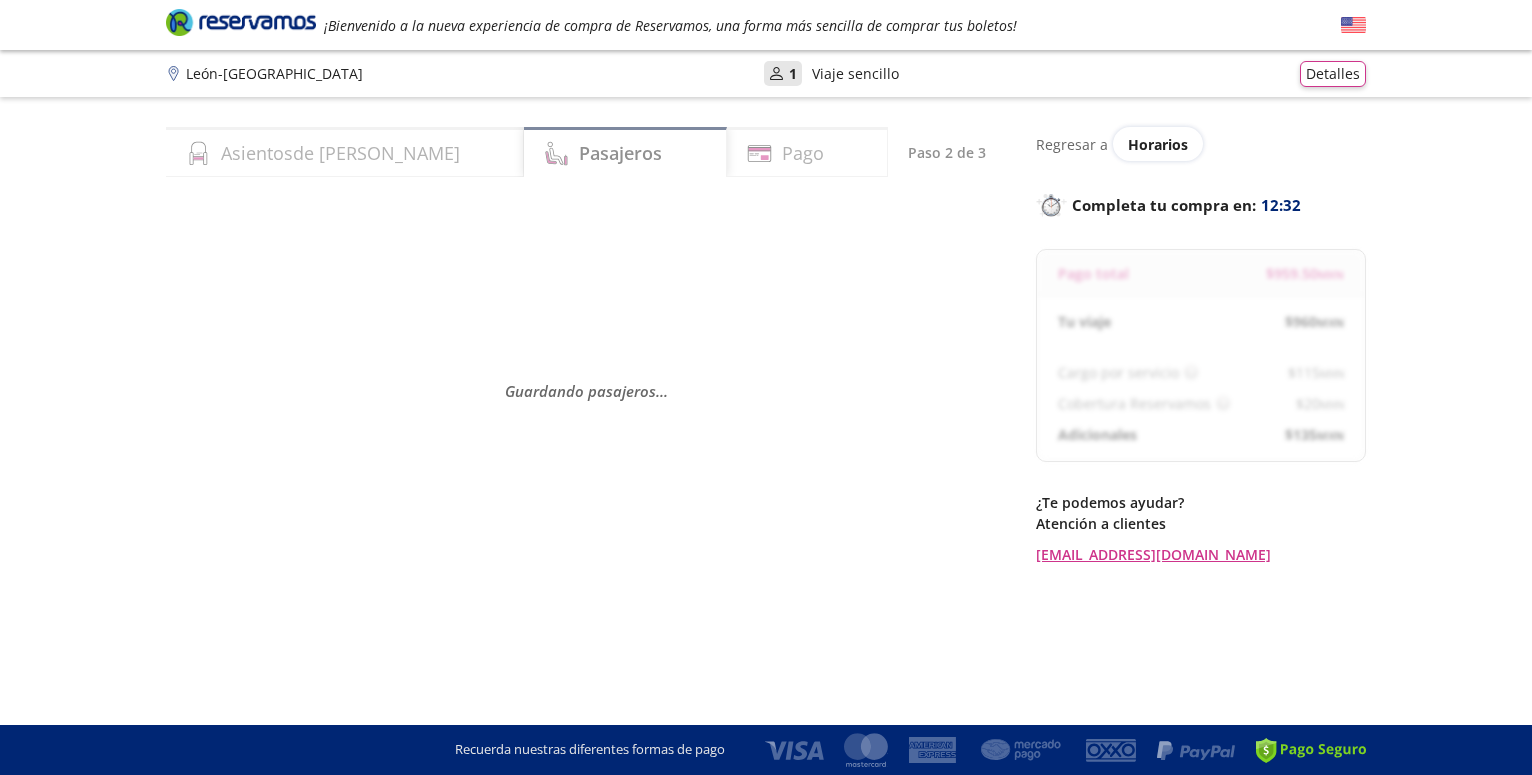 select on "MX" 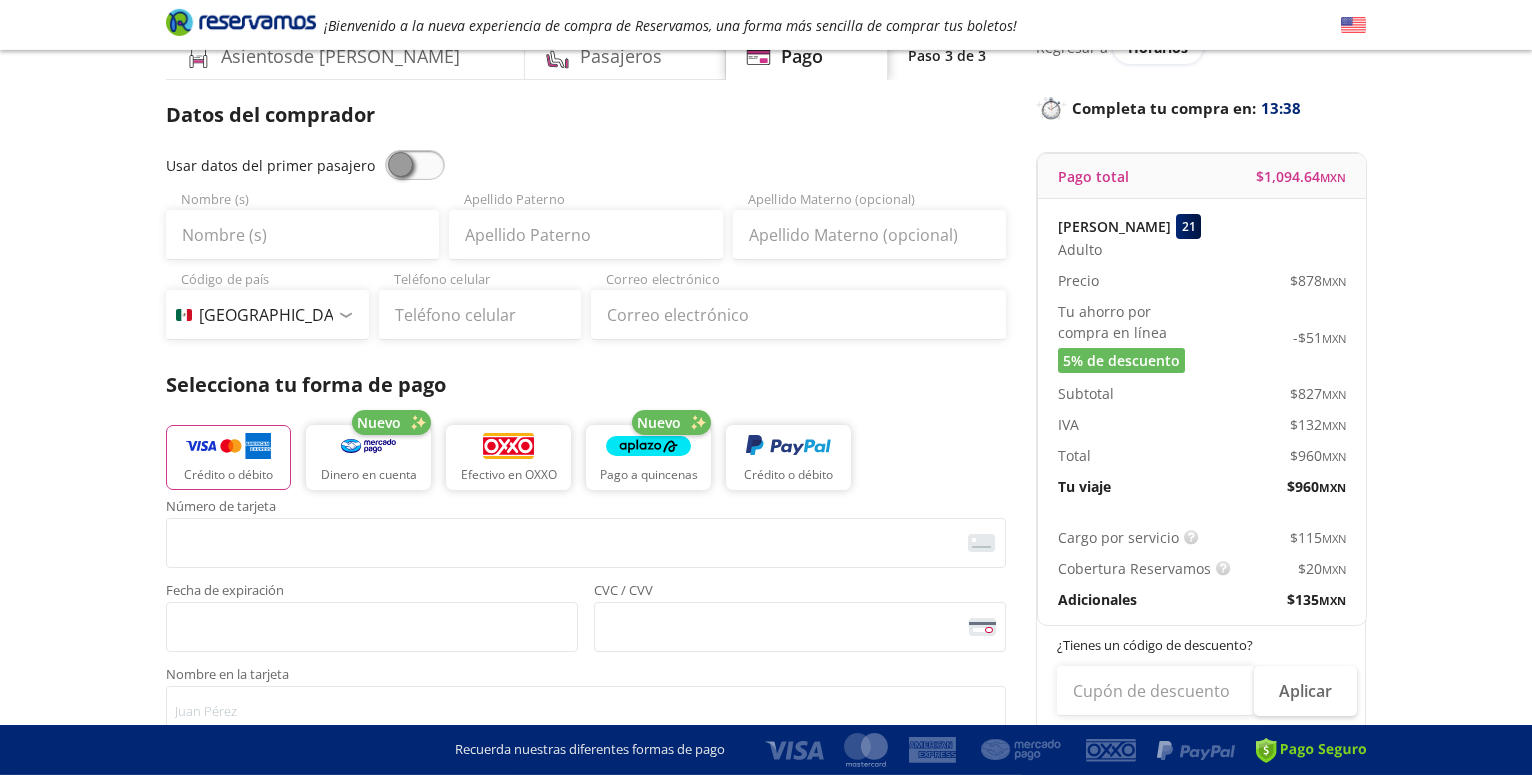 scroll, scrollTop: 0, scrollLeft: 0, axis: both 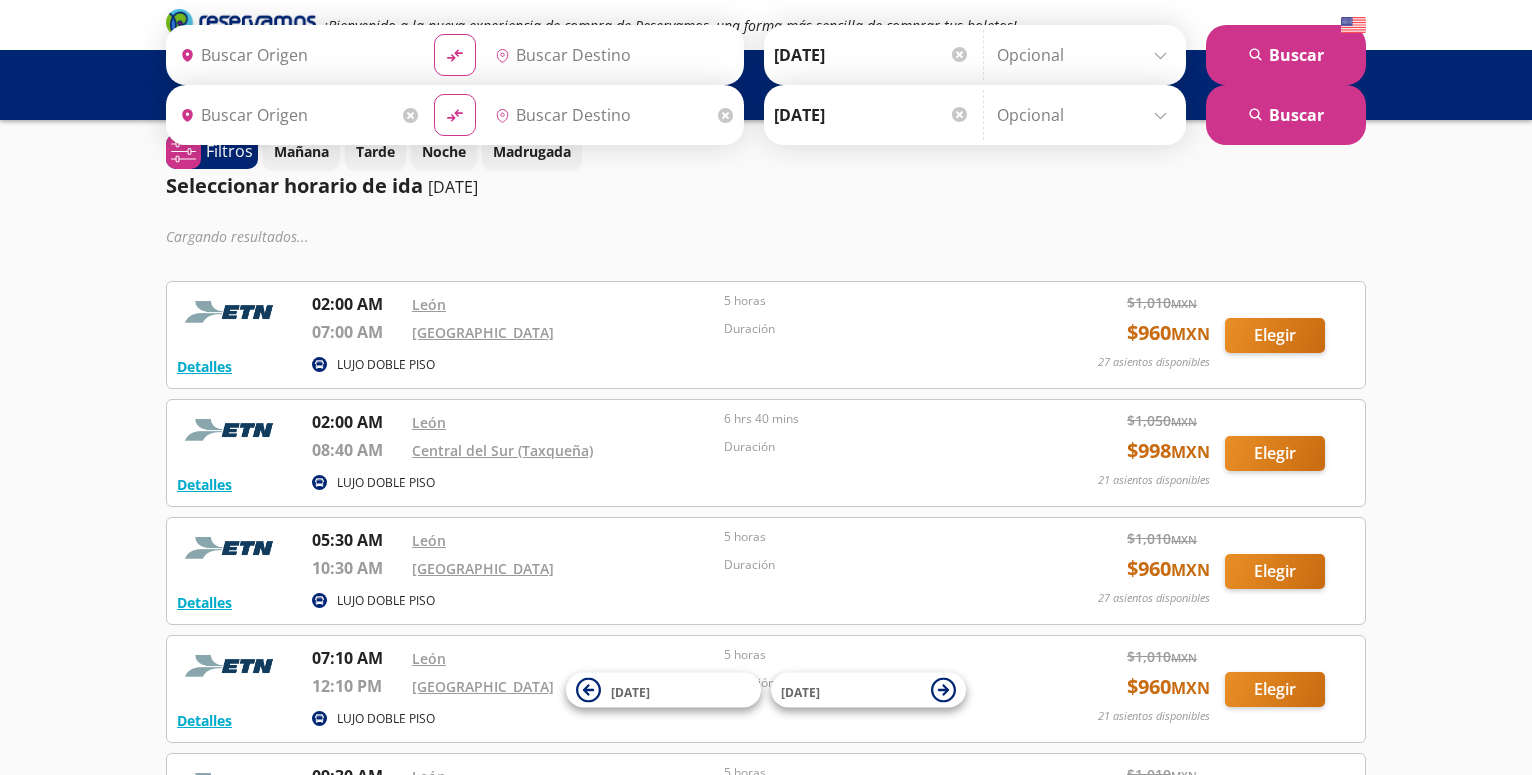 type on "[GEOGRAPHIC_DATA], [GEOGRAPHIC_DATA]" 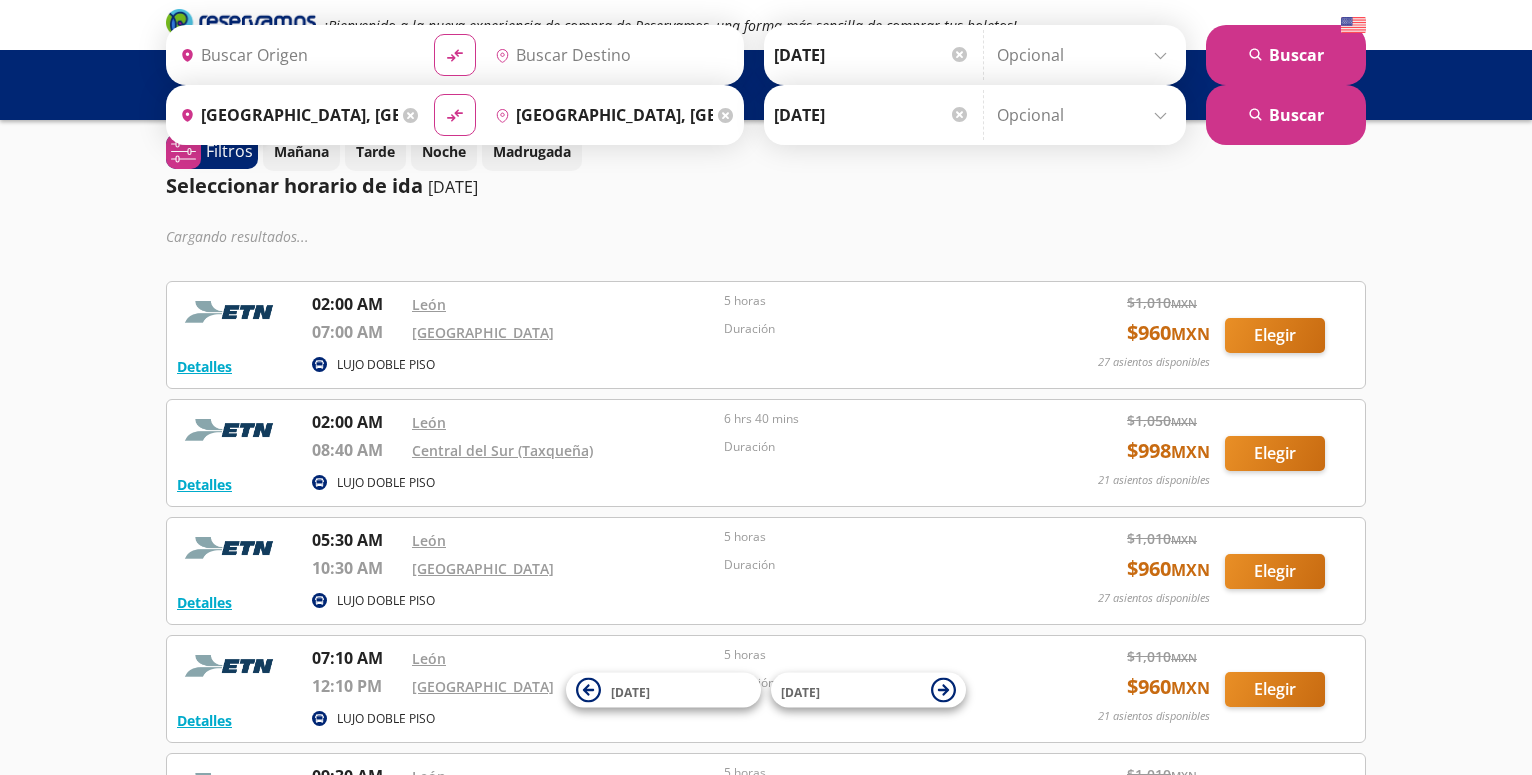 type on "[GEOGRAPHIC_DATA], [GEOGRAPHIC_DATA]" 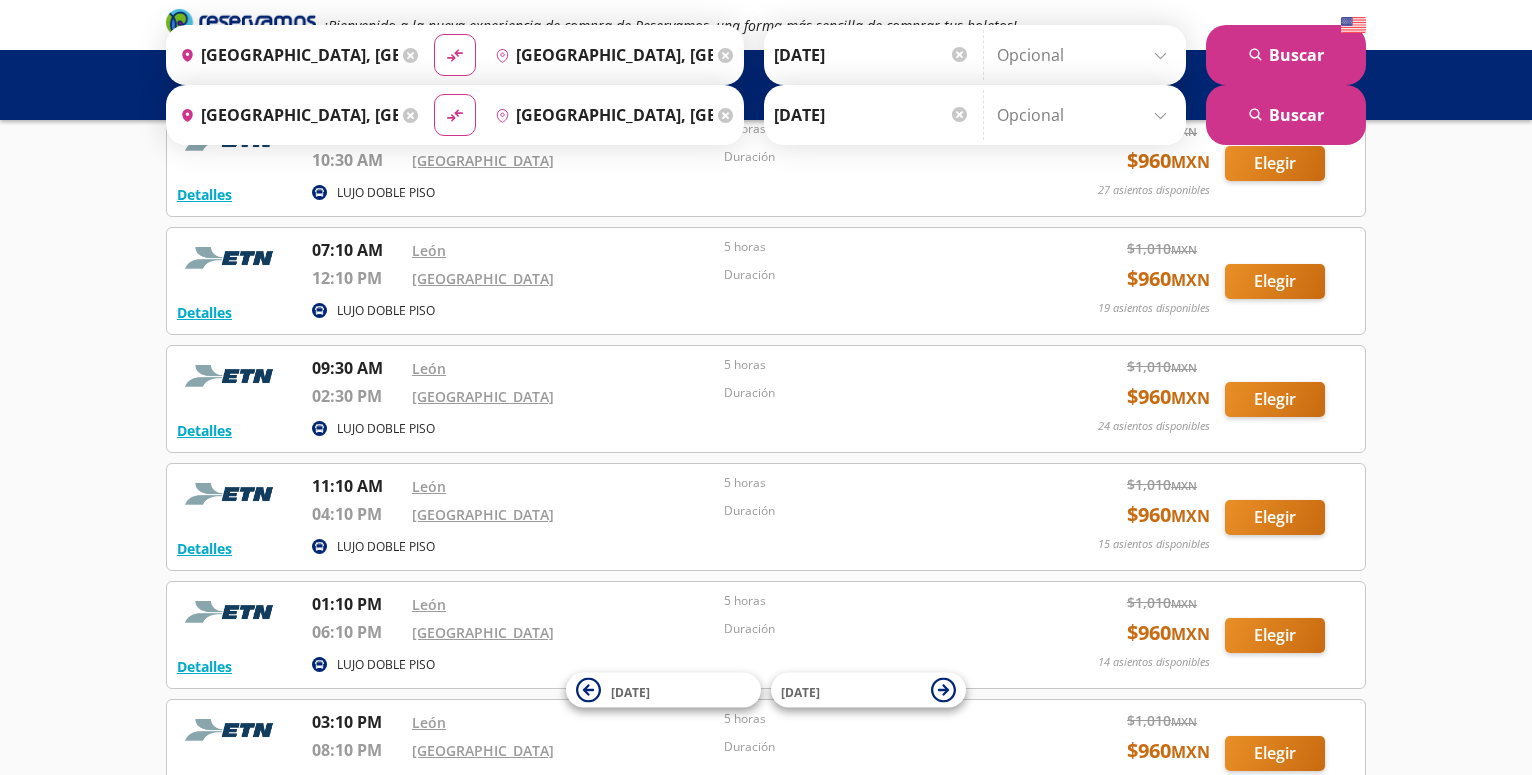scroll, scrollTop: 722, scrollLeft: 0, axis: vertical 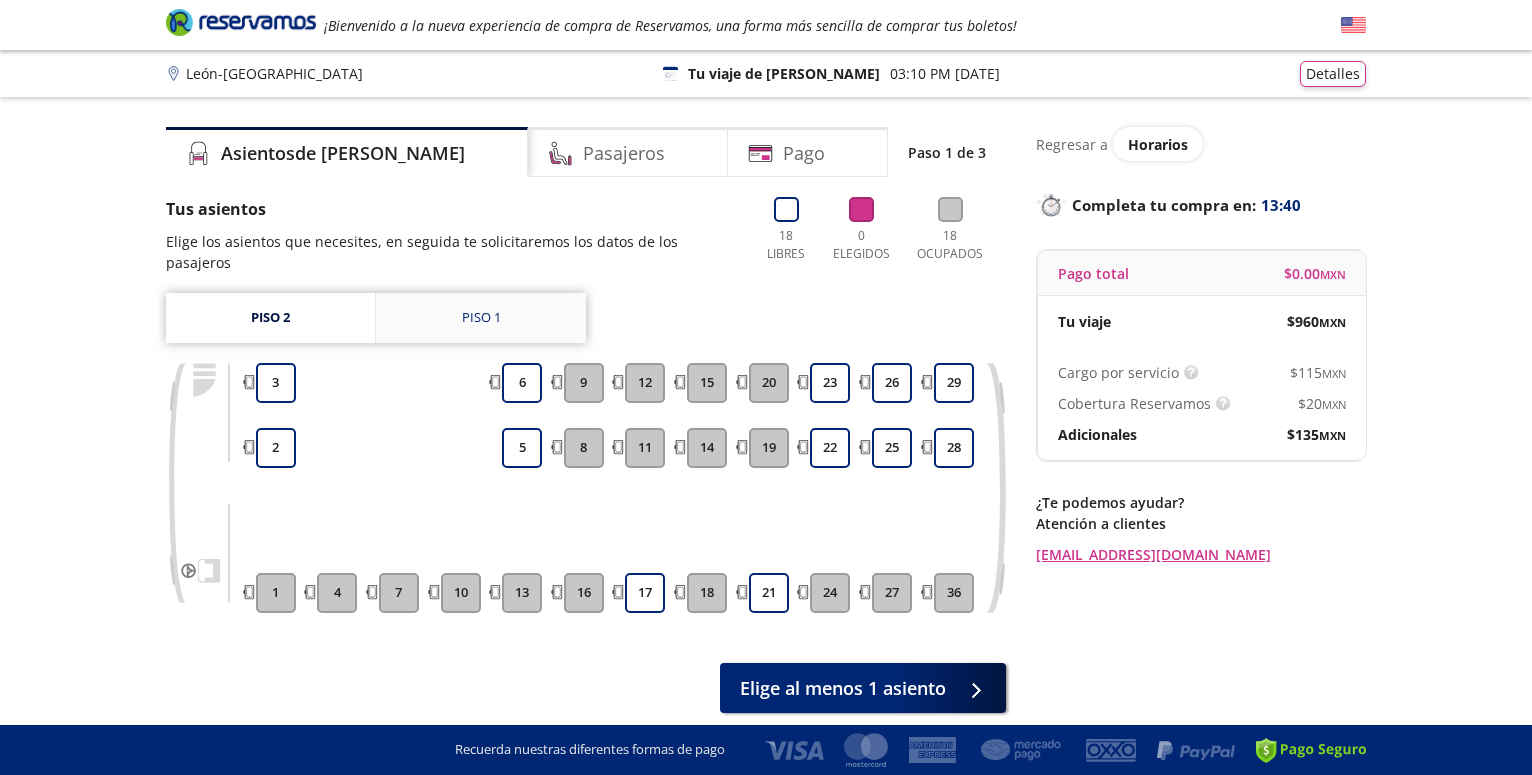click on "Piso 1" at bounding box center [481, 318] 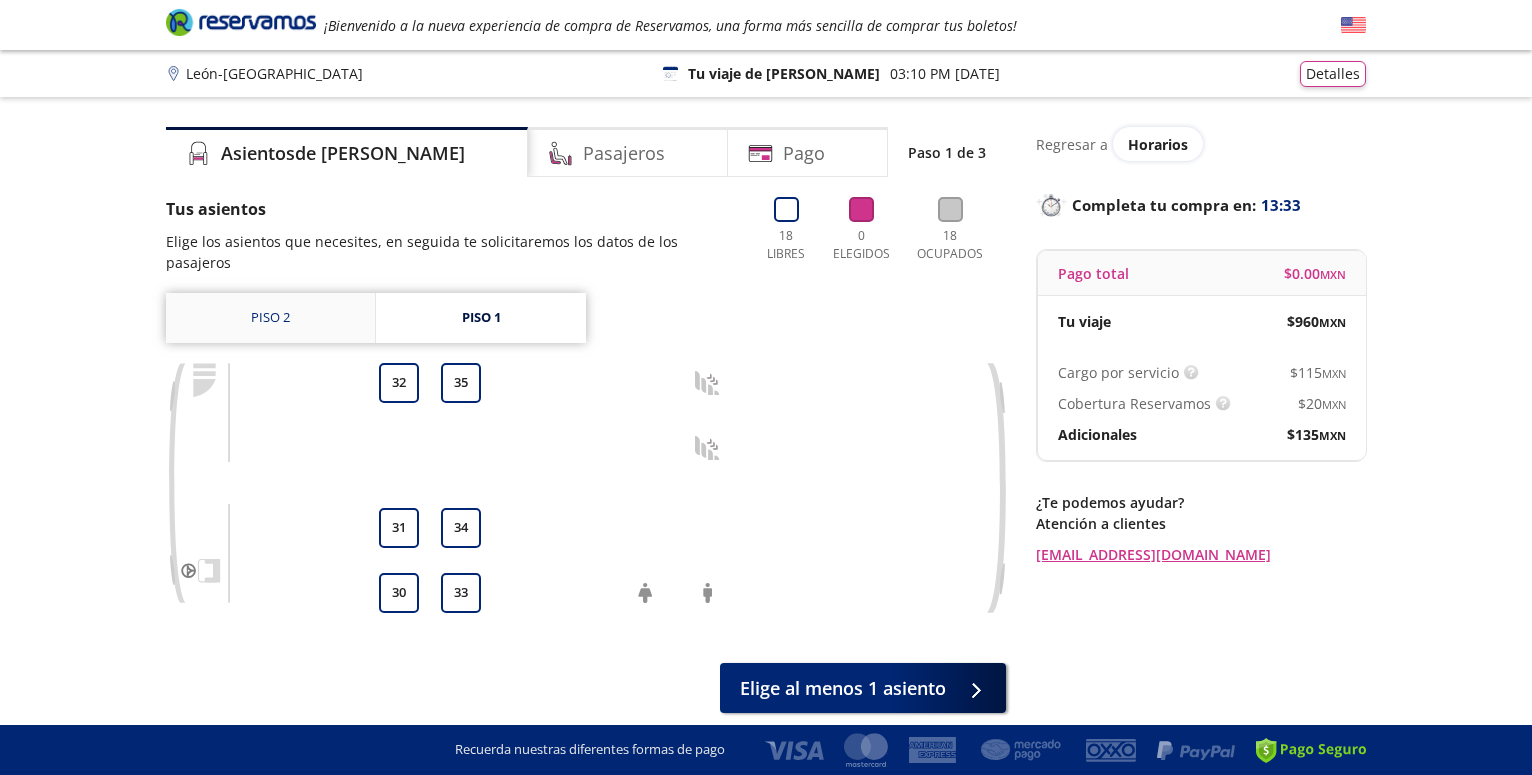 click on "Piso 2" at bounding box center (270, 318) 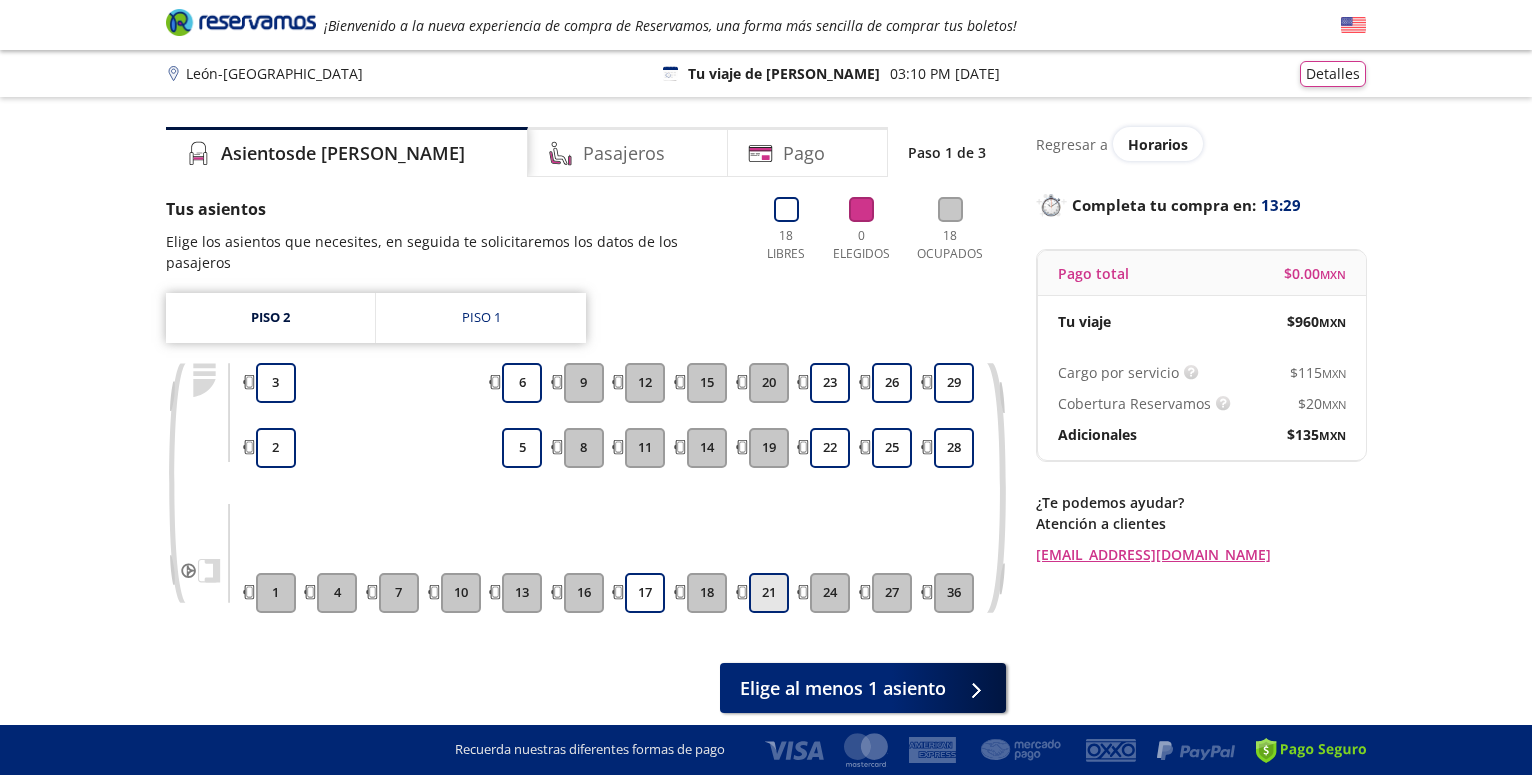 click on "21" at bounding box center [769, 593] 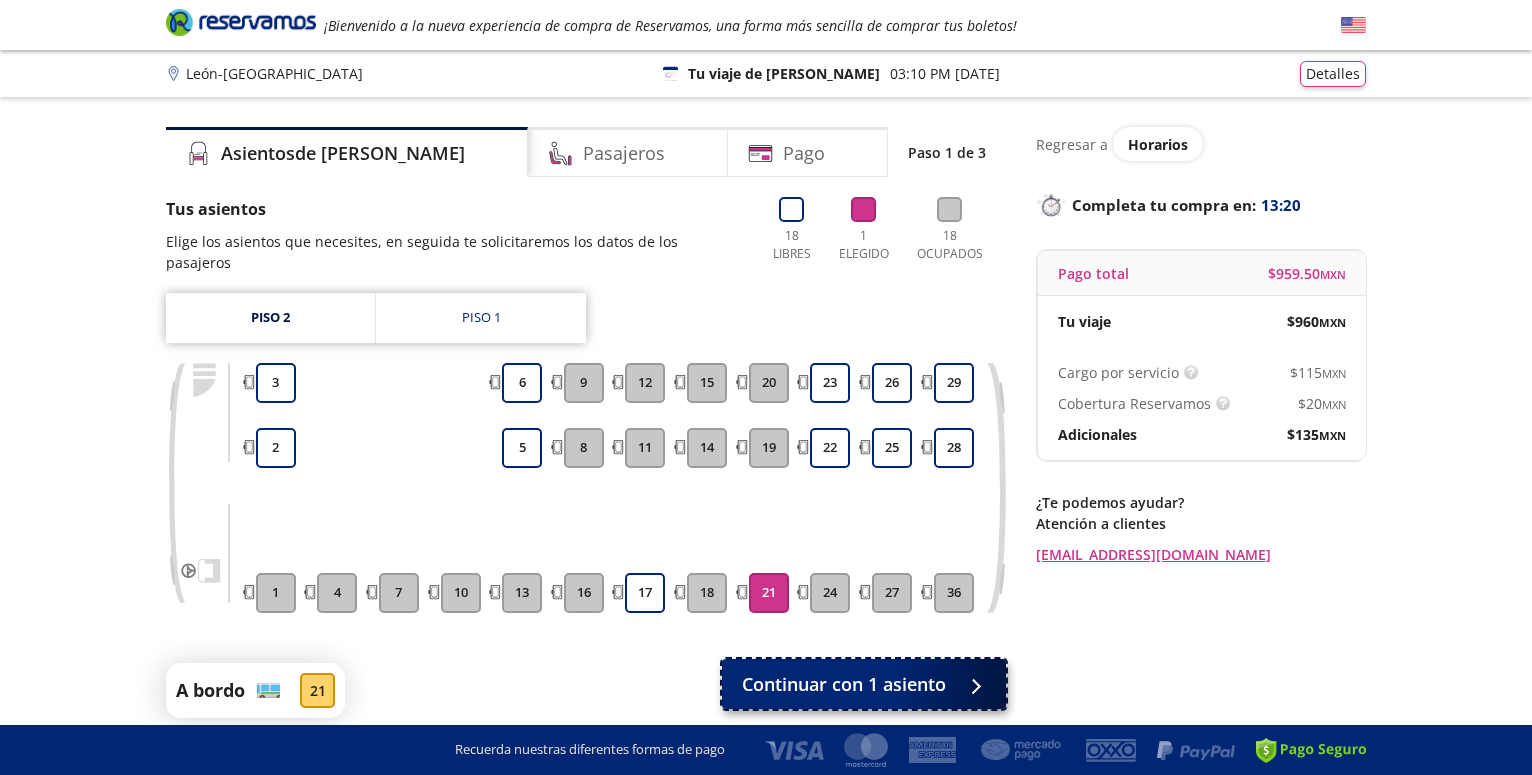click on "Continuar con 1 asiento" at bounding box center (844, 684) 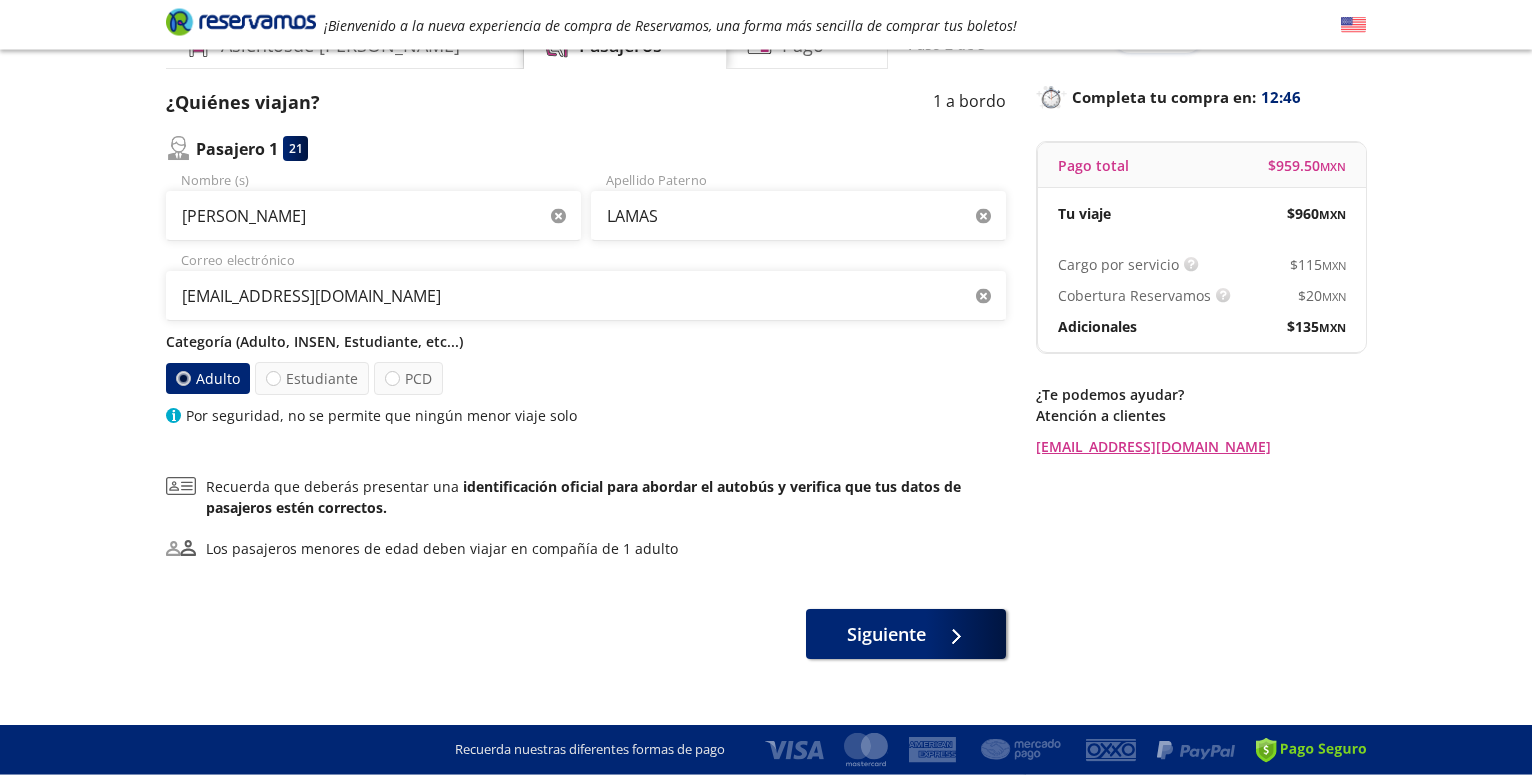 scroll, scrollTop: 133, scrollLeft: 0, axis: vertical 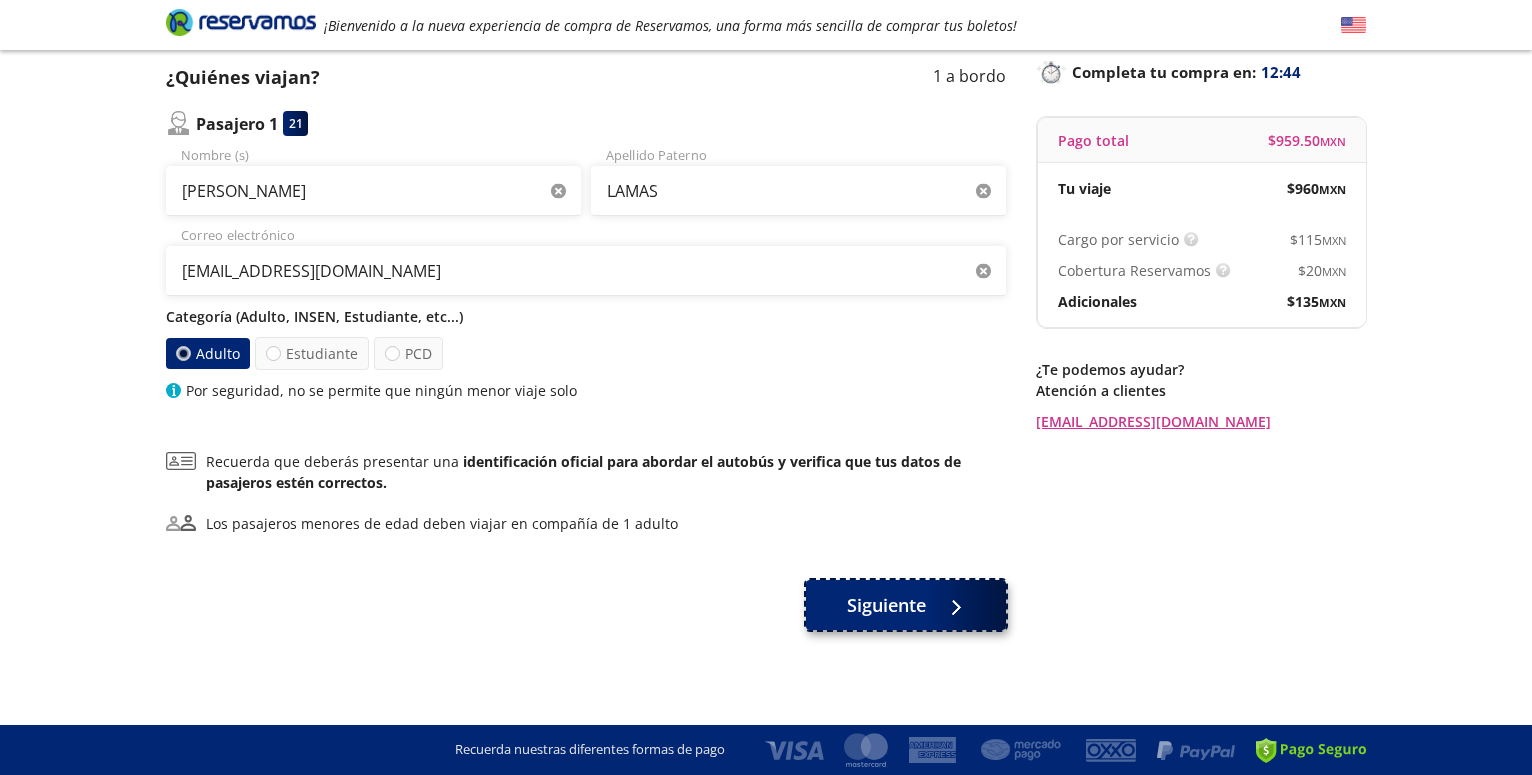 click on "Siguiente" at bounding box center [886, 605] 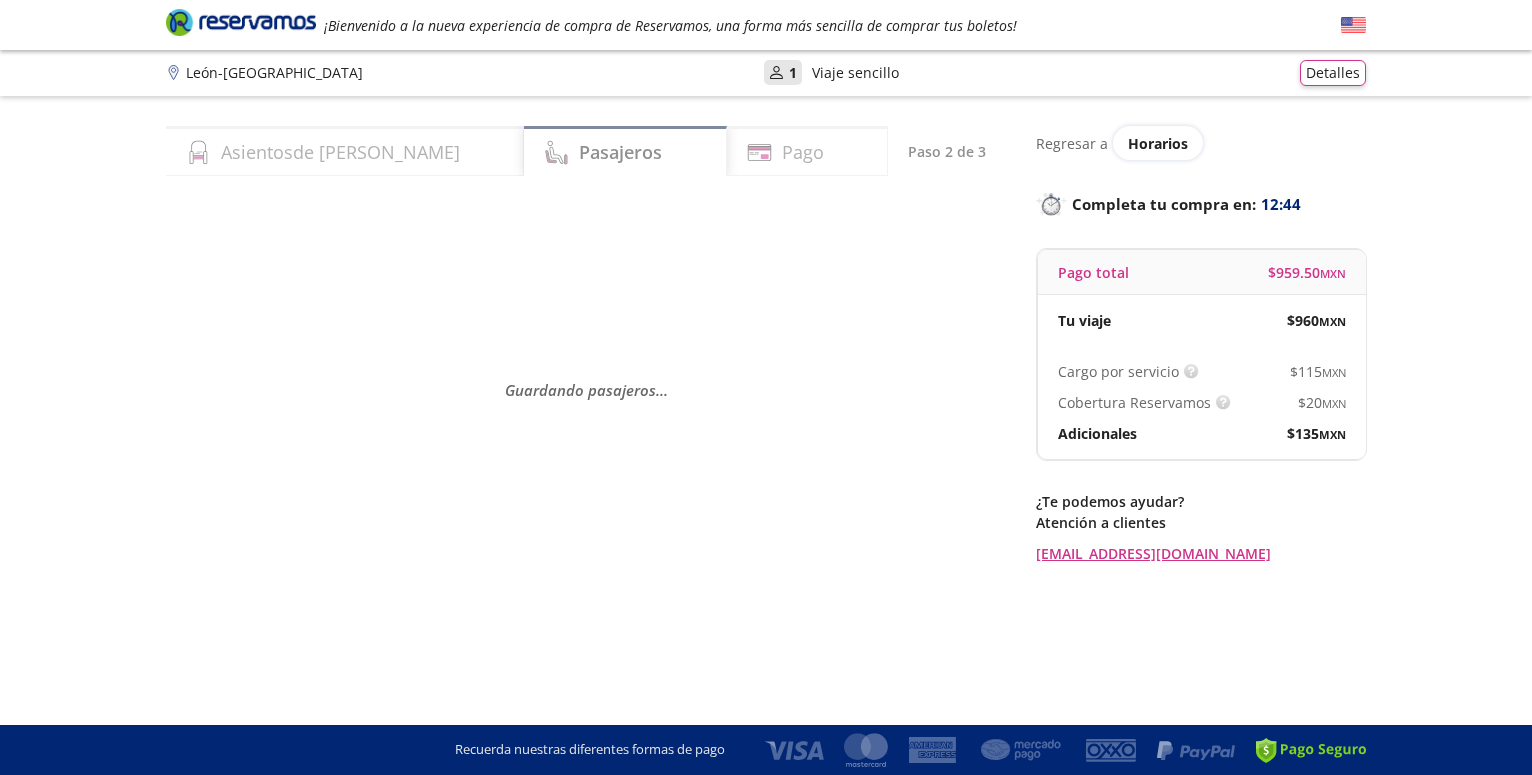 scroll, scrollTop: 0, scrollLeft: 0, axis: both 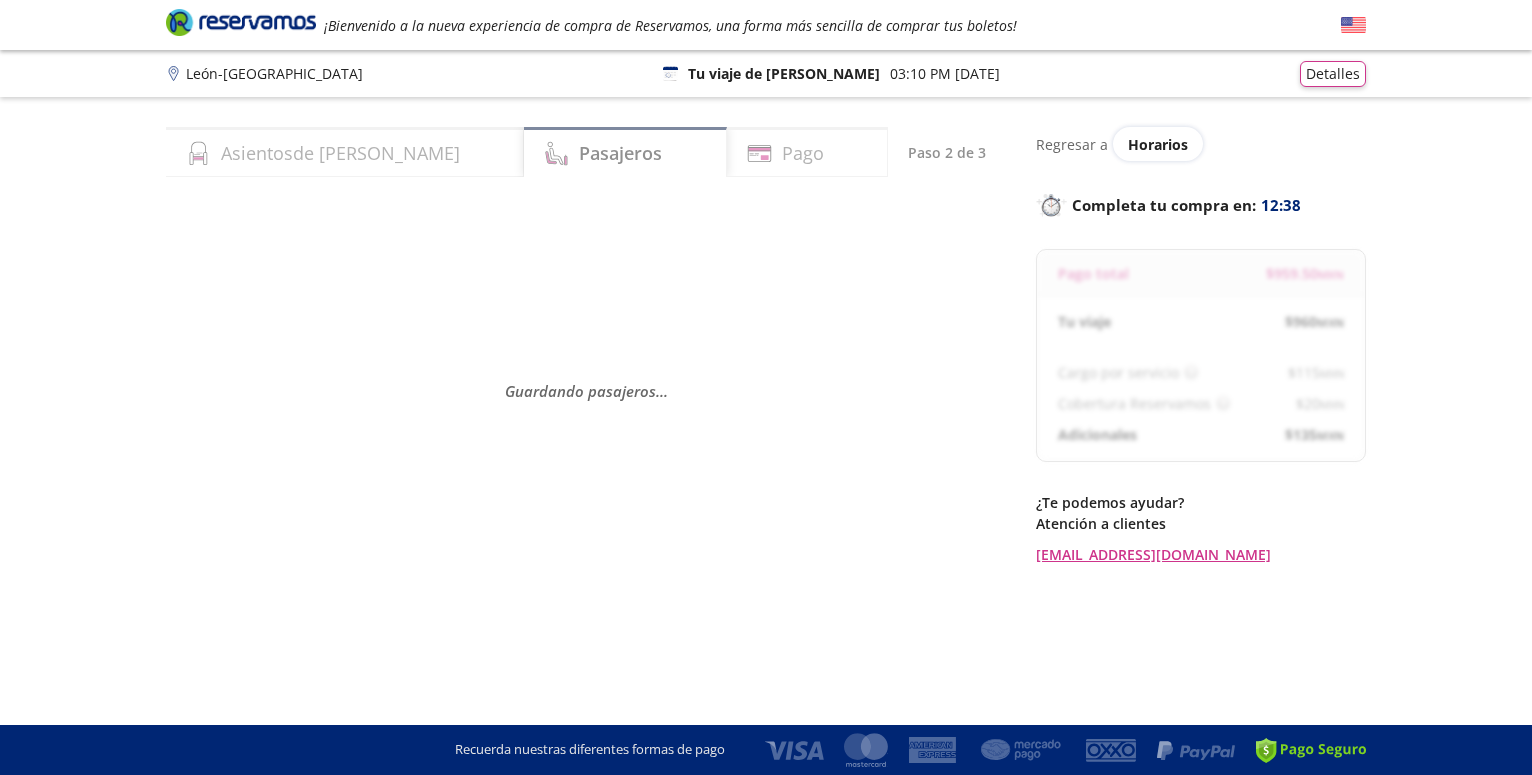 select on "MX" 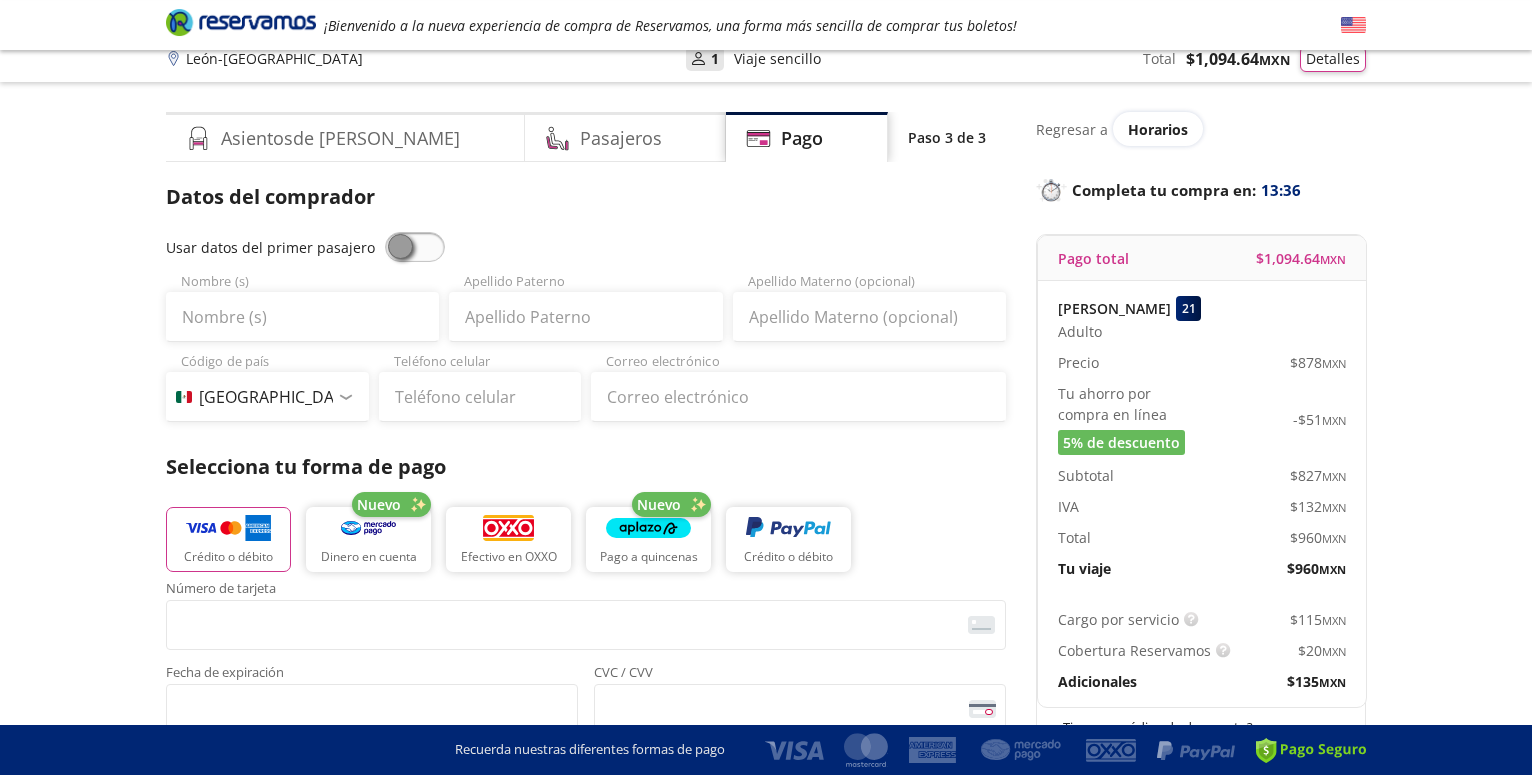 scroll, scrollTop: 0, scrollLeft: 0, axis: both 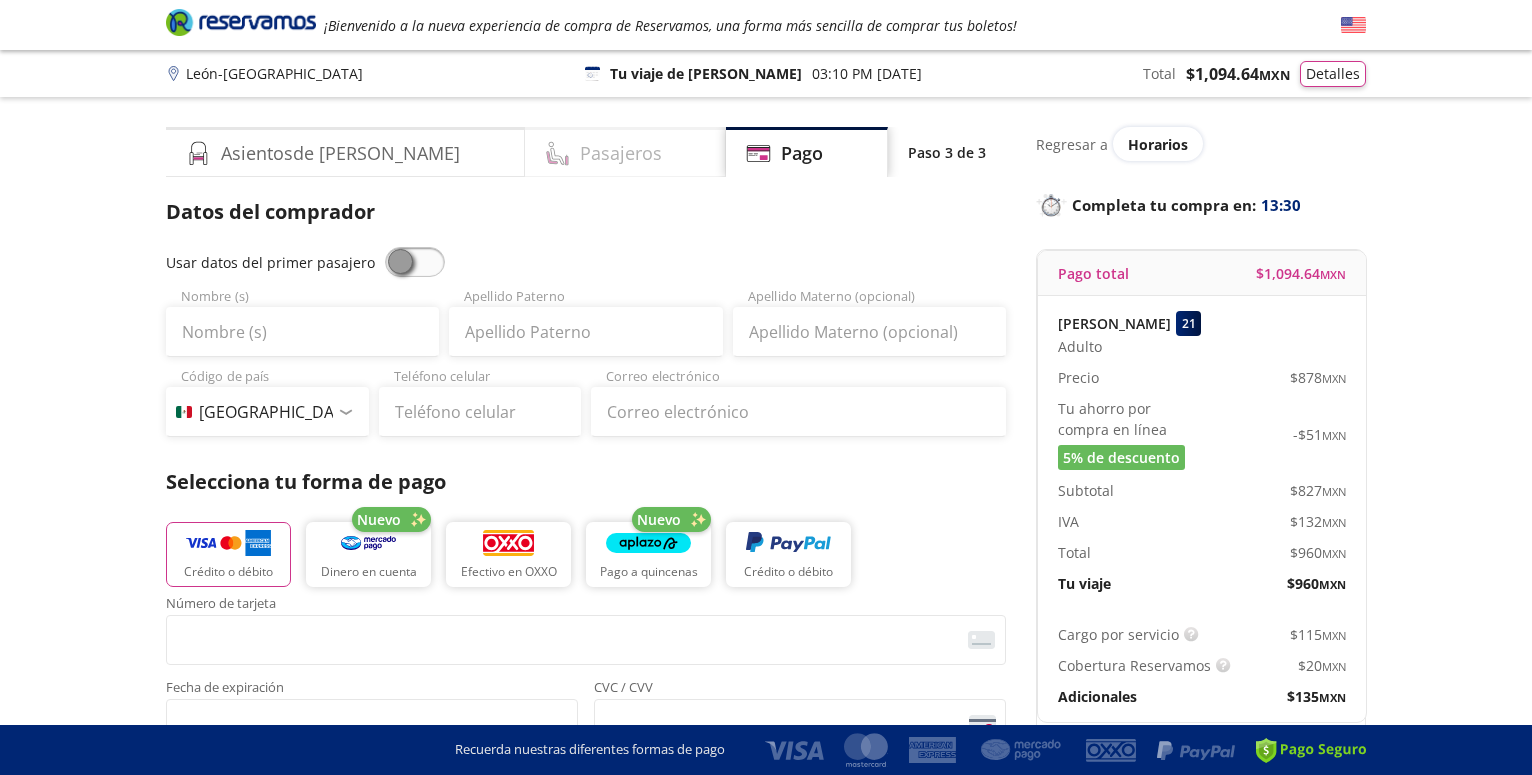click on "Pasajeros" at bounding box center [621, 153] 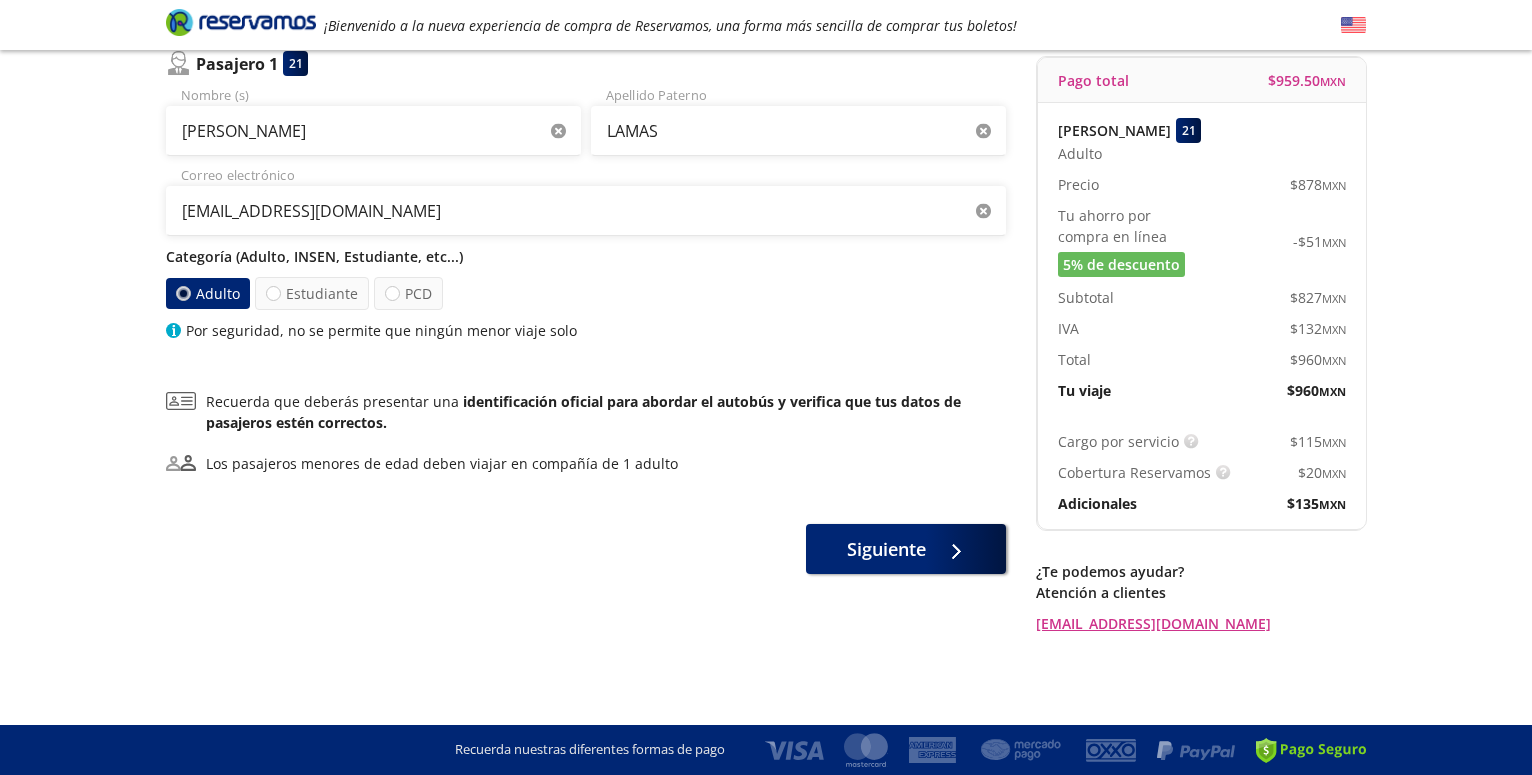 scroll, scrollTop: 0, scrollLeft: 0, axis: both 